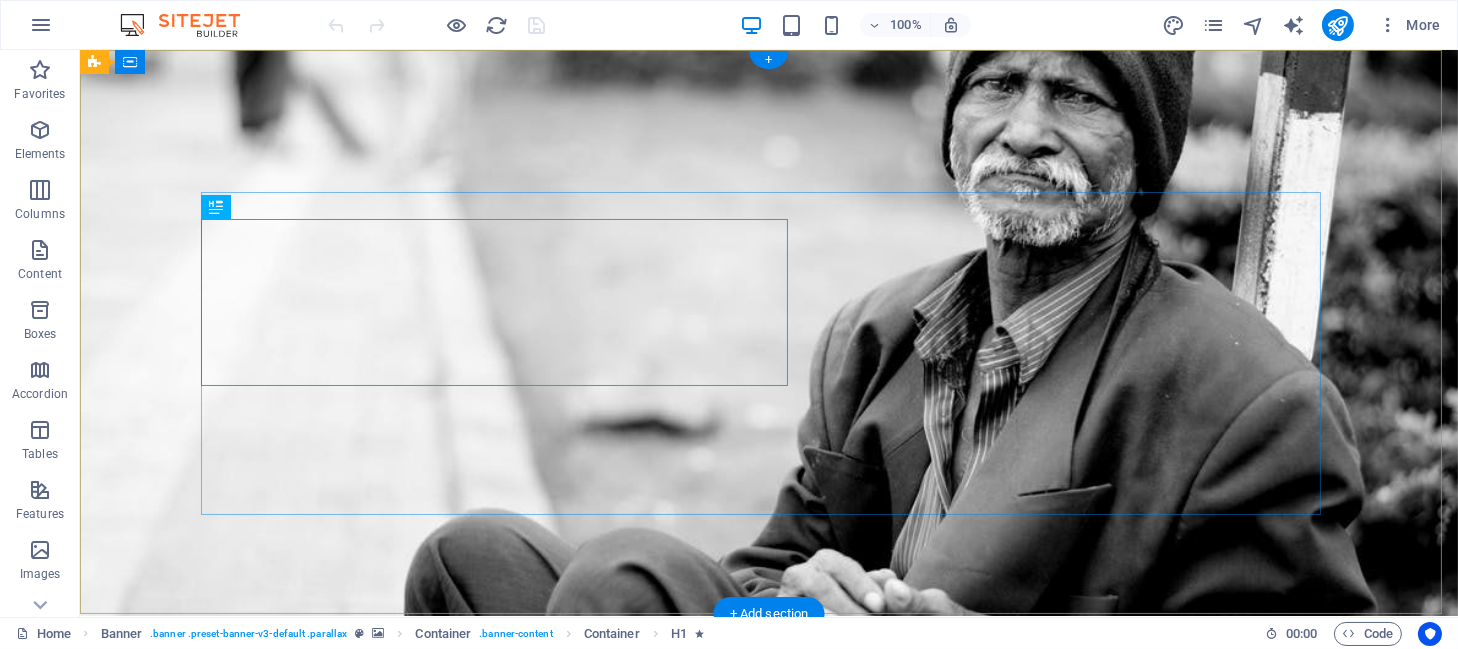 scroll, scrollTop: 0, scrollLeft: 0, axis: both 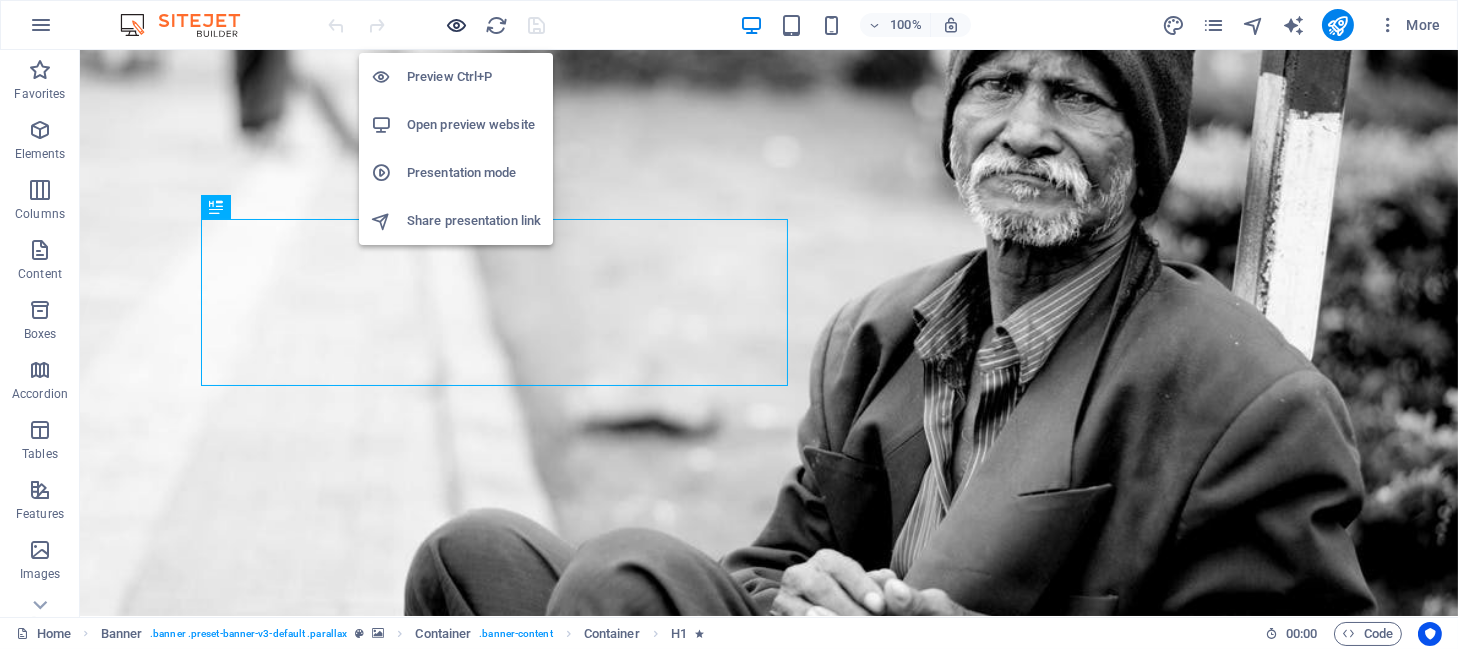 click at bounding box center (457, 25) 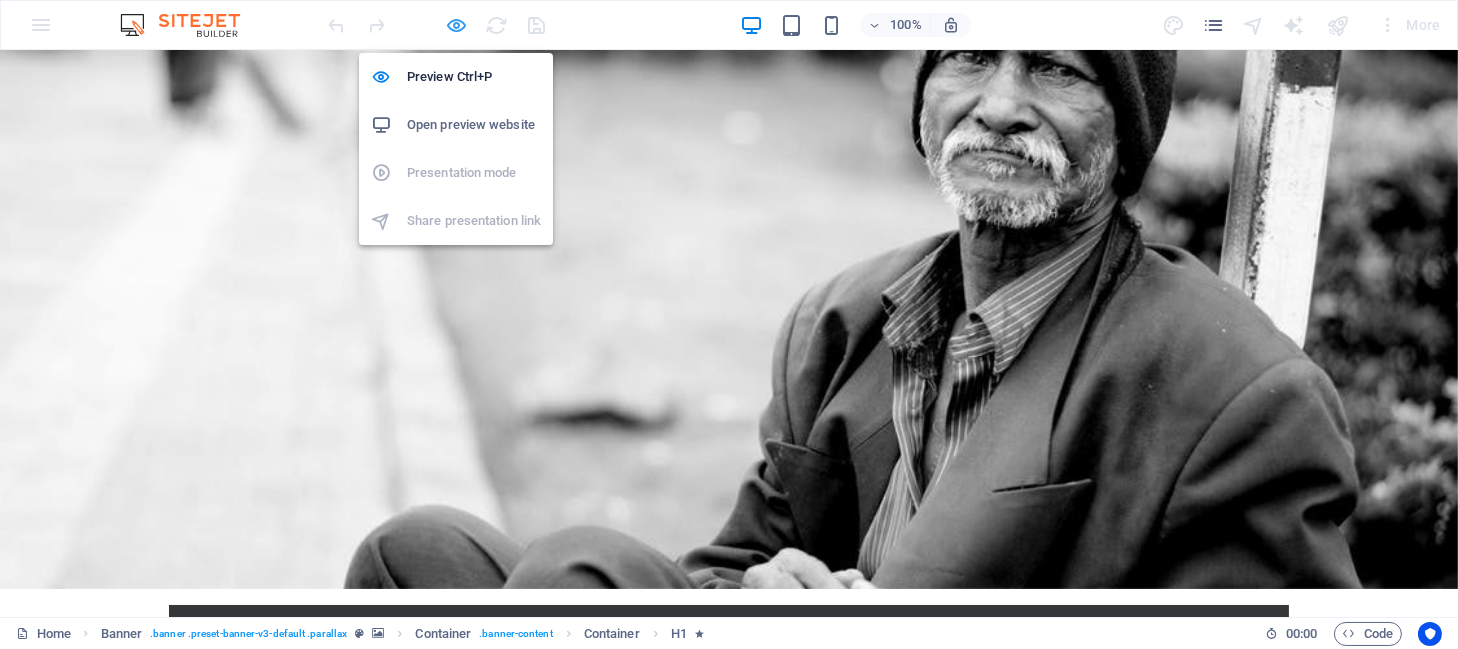 click at bounding box center [457, 25] 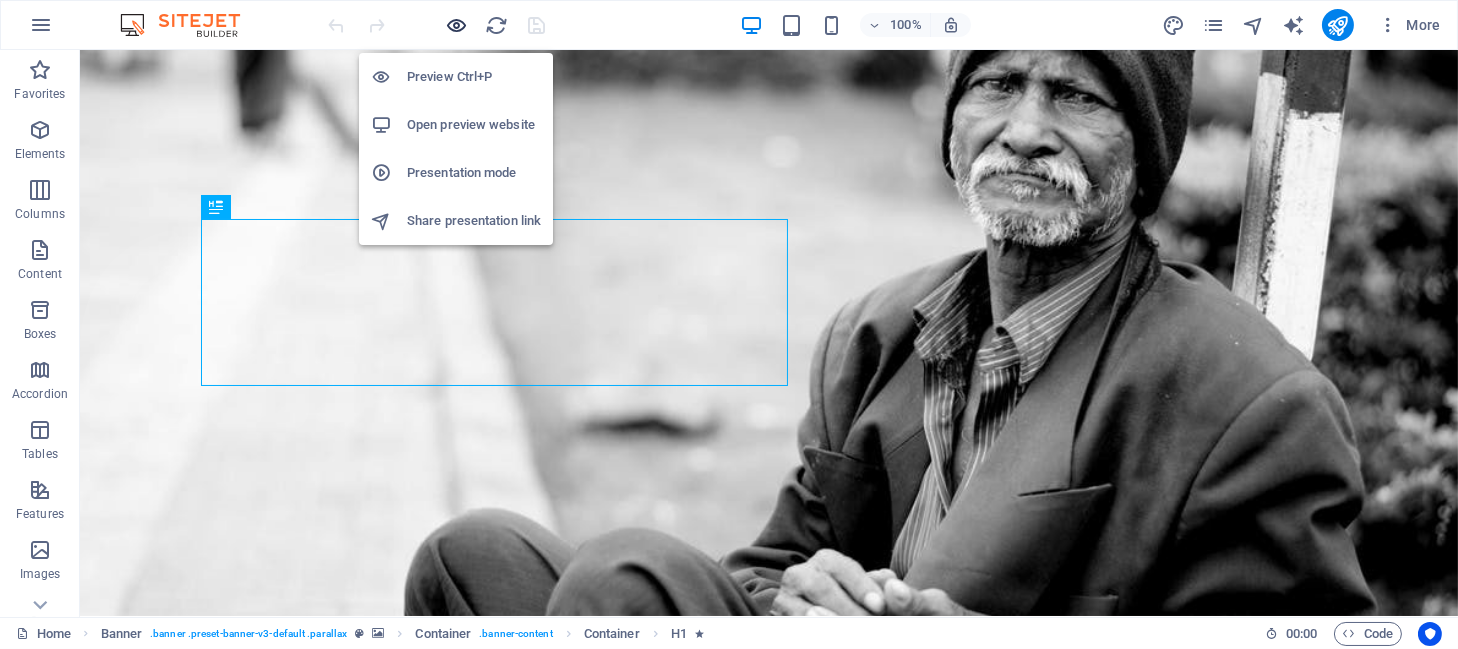 click at bounding box center (457, 25) 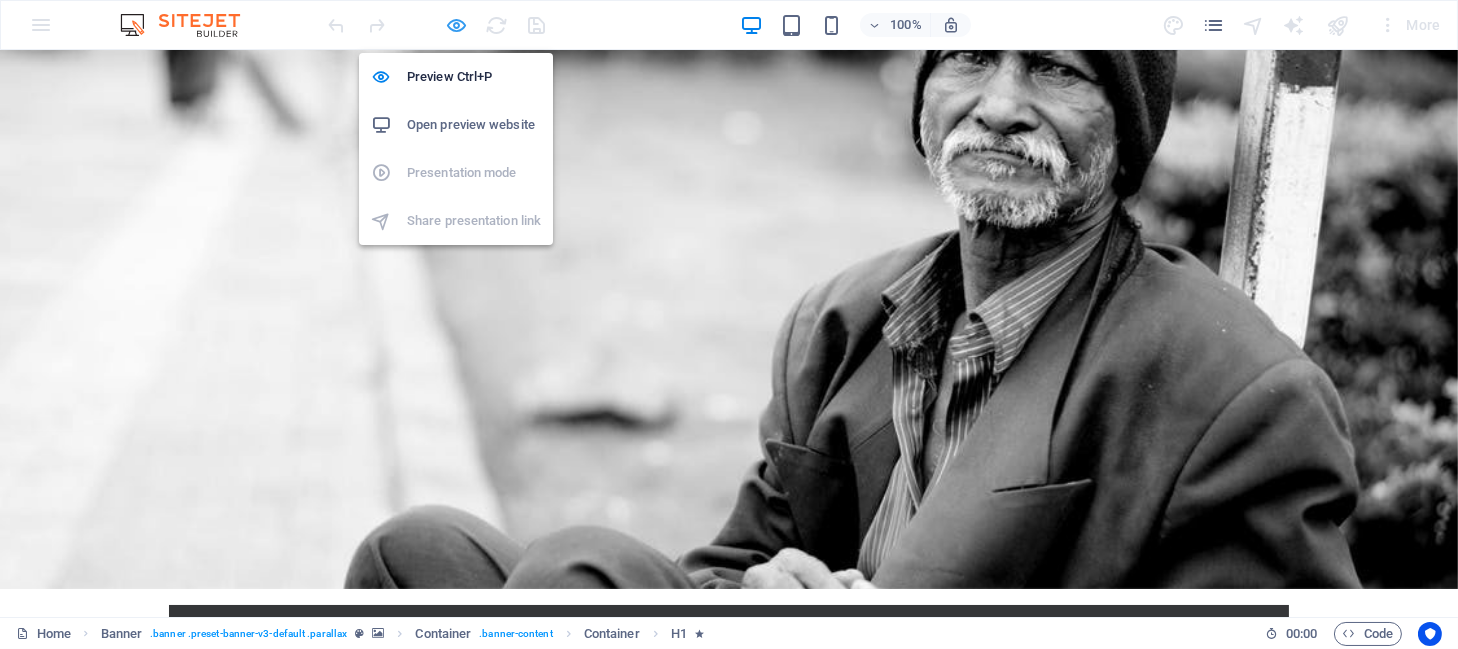 click at bounding box center (457, 25) 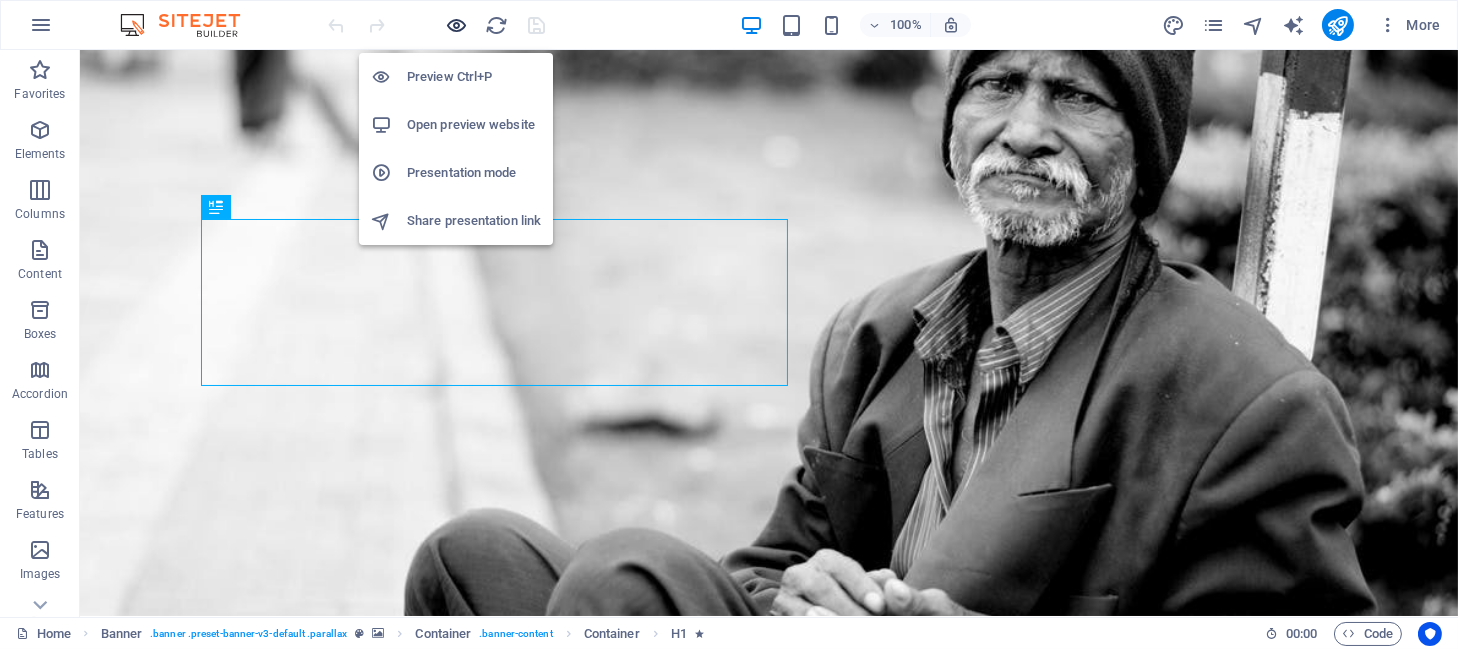 click at bounding box center (457, 25) 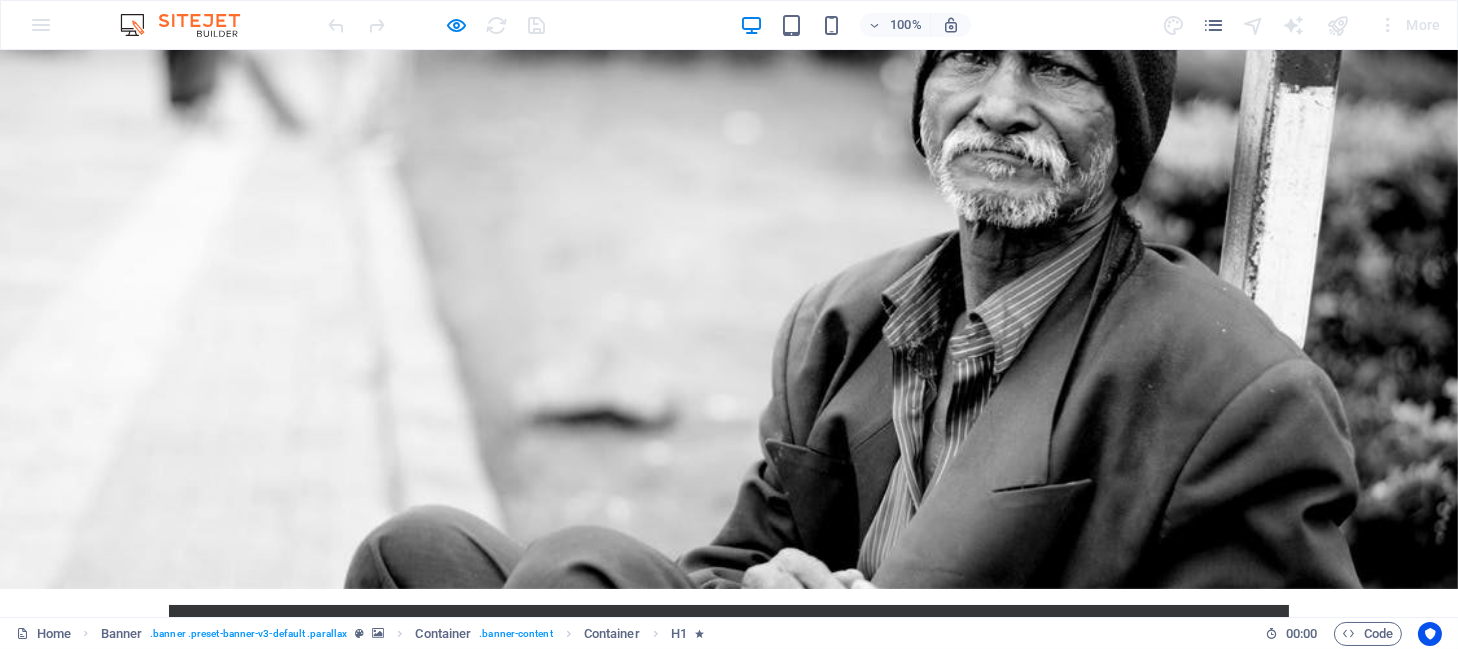 click on "About us" at bounding box center (683, 739) 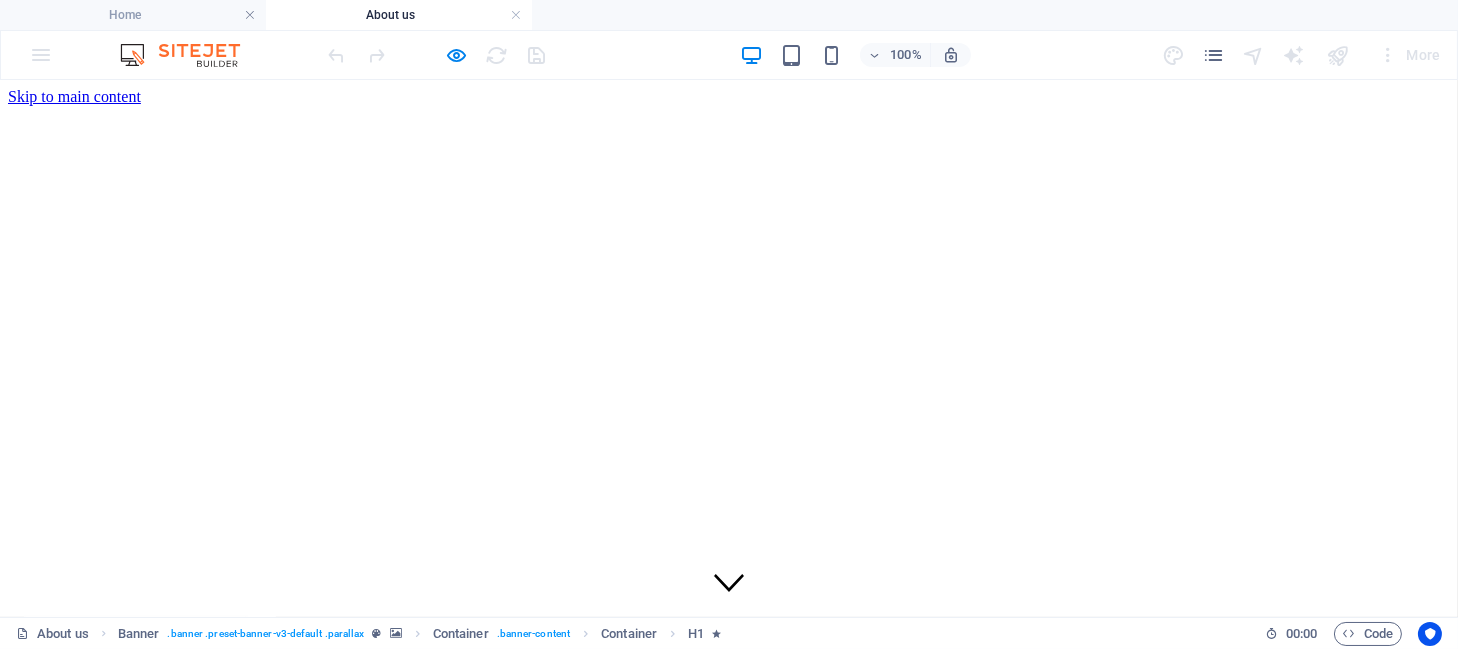 scroll, scrollTop: 0, scrollLeft: 0, axis: both 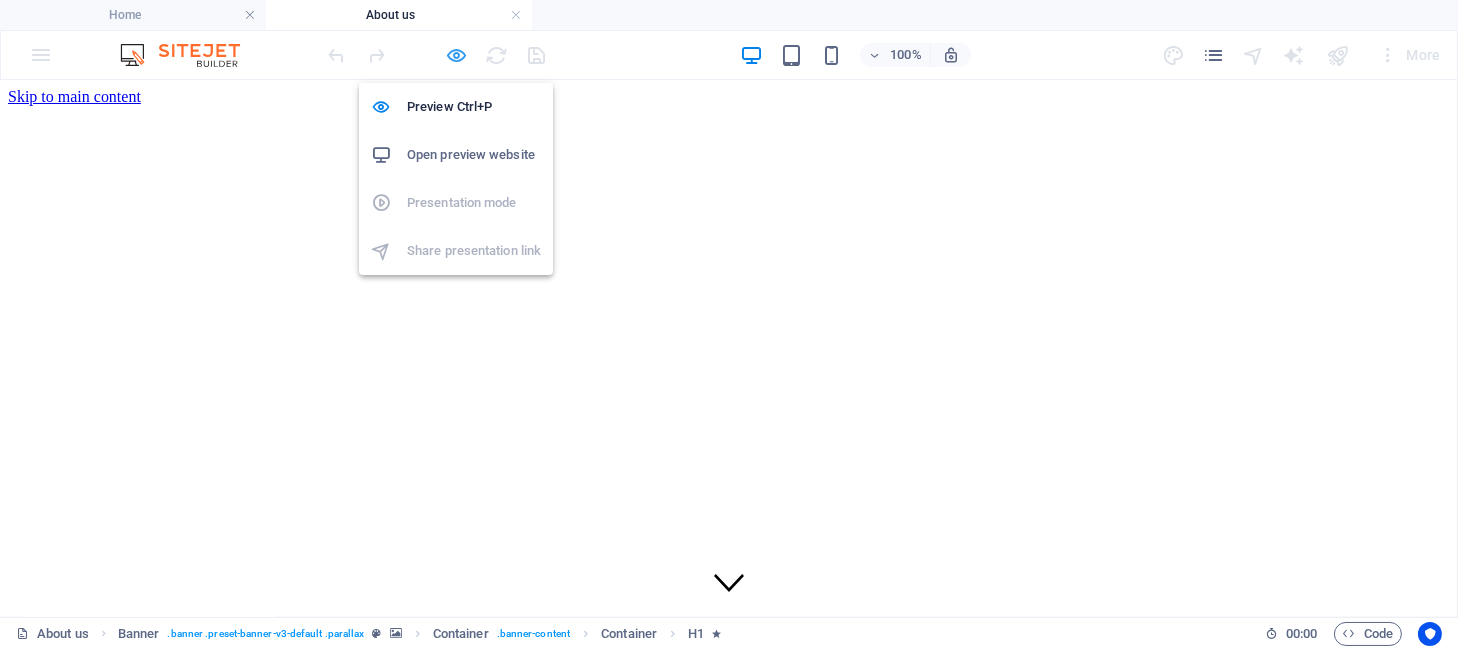 click at bounding box center [457, 55] 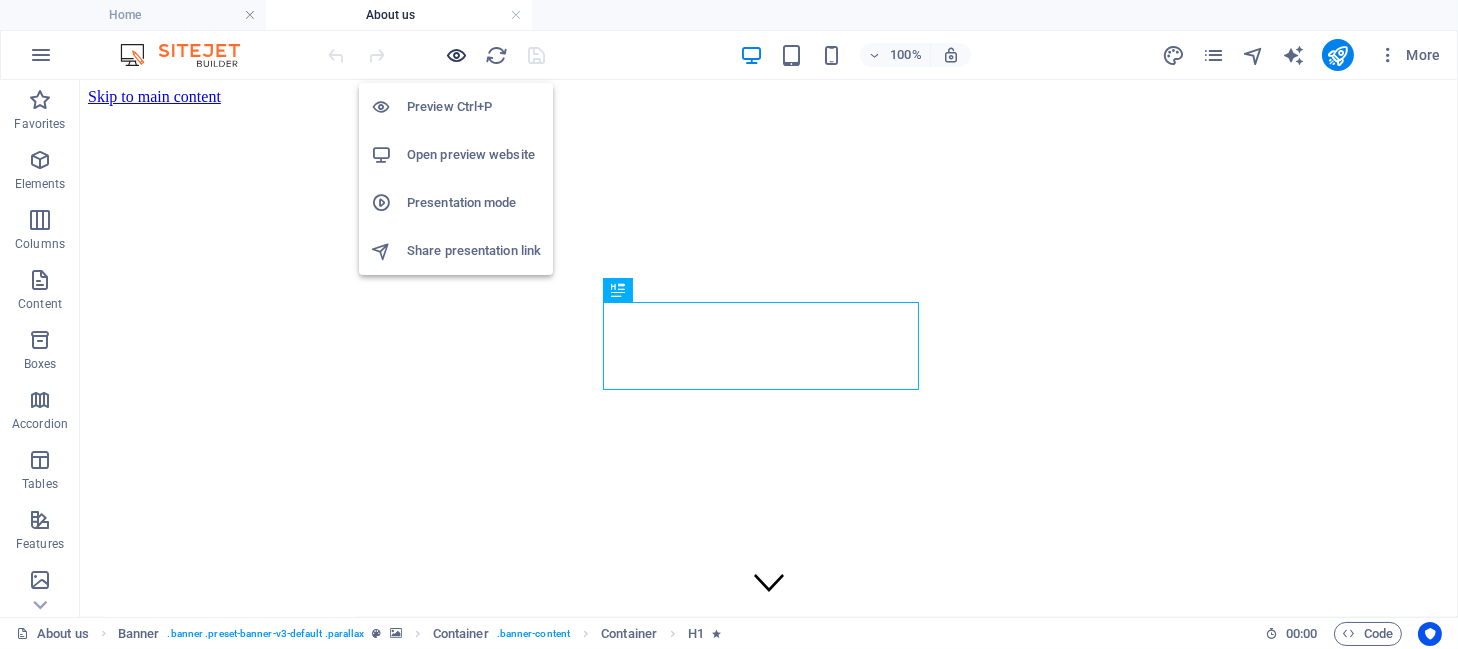 click at bounding box center (457, 55) 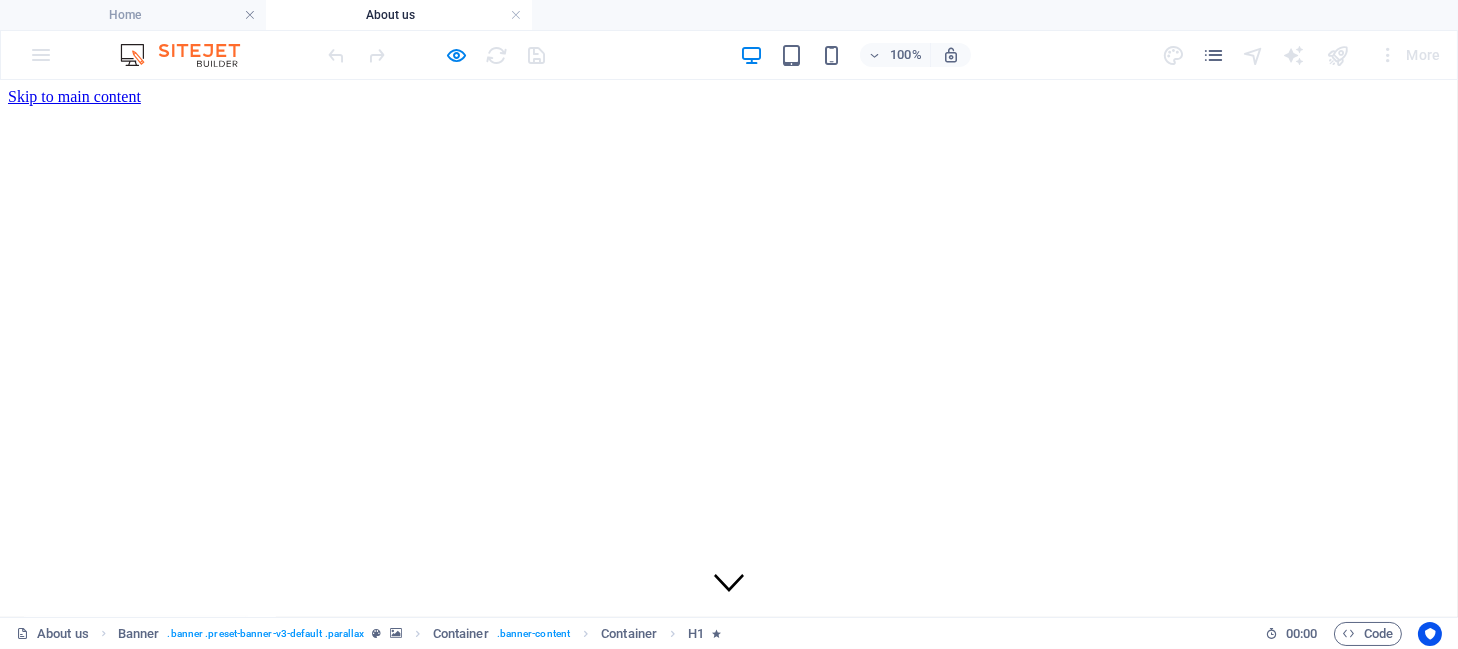 click on "Home" at bounding box center [83, 738] 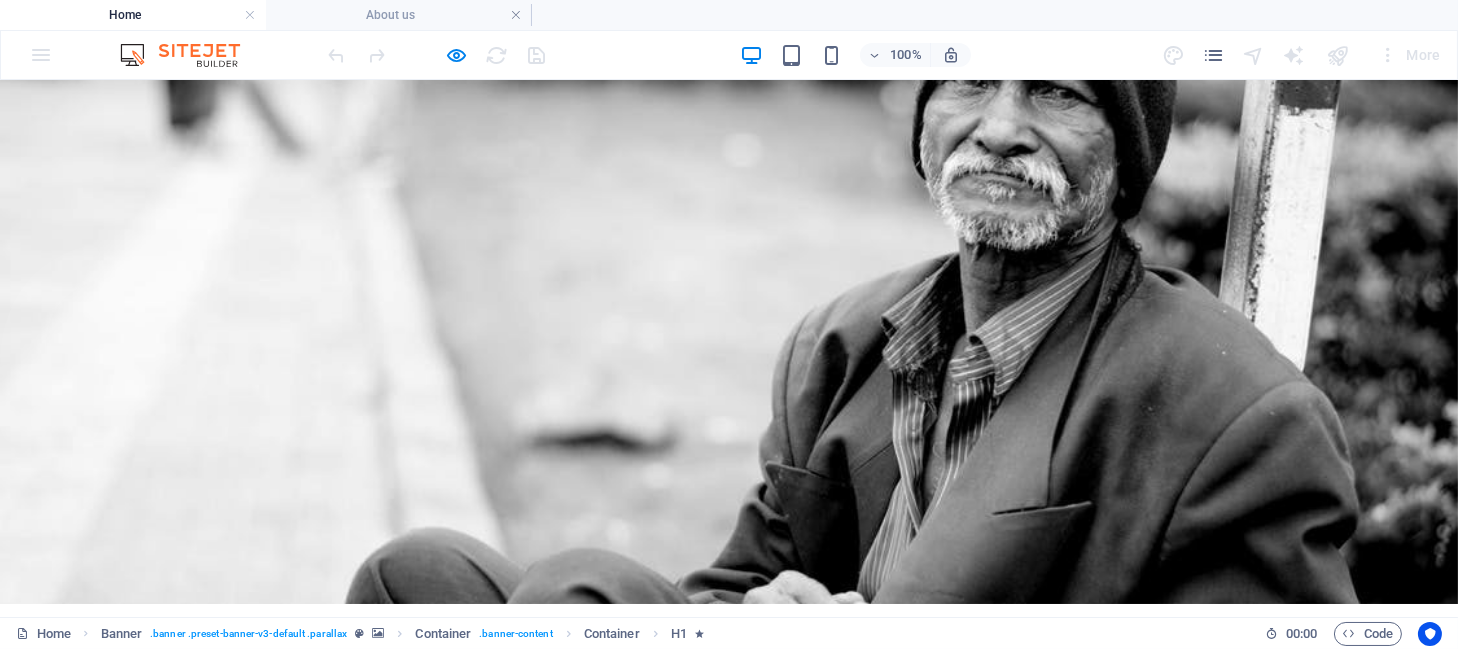 click on "Home" at bounding box center (572, 754) 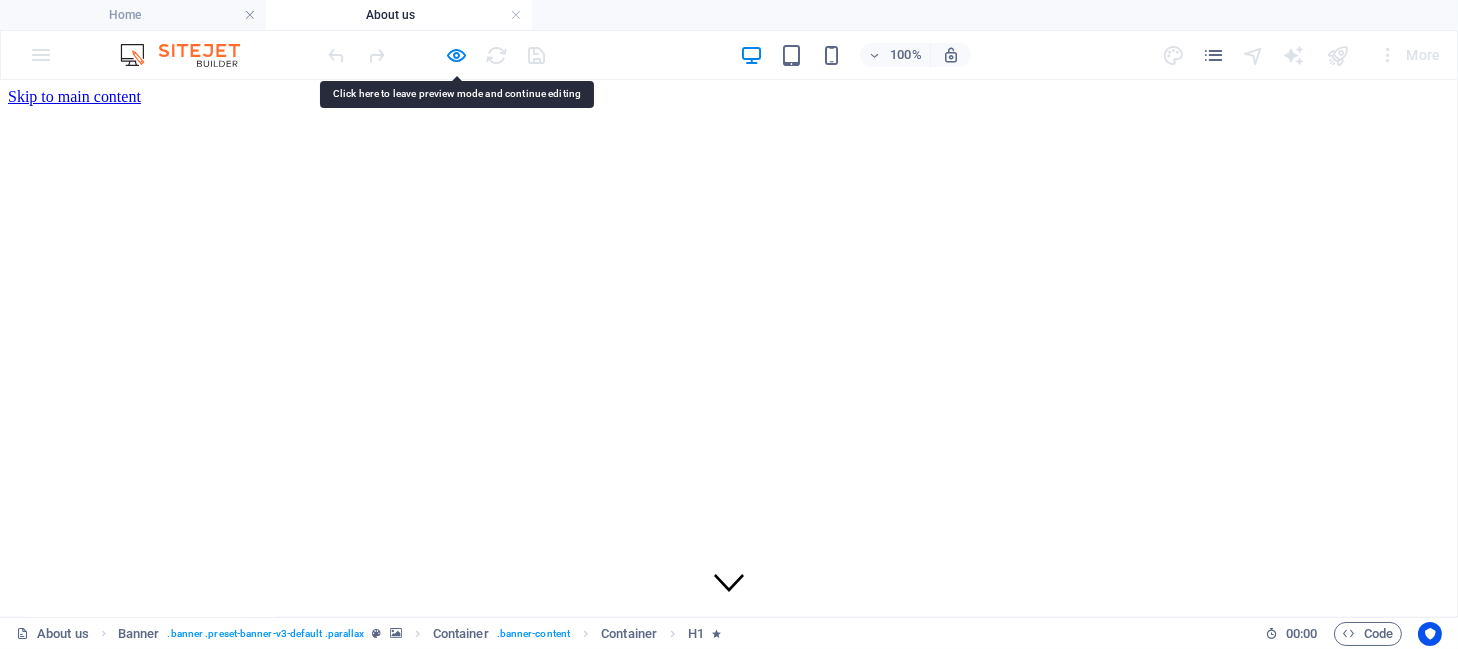 click on "Home" at bounding box center [83, 738] 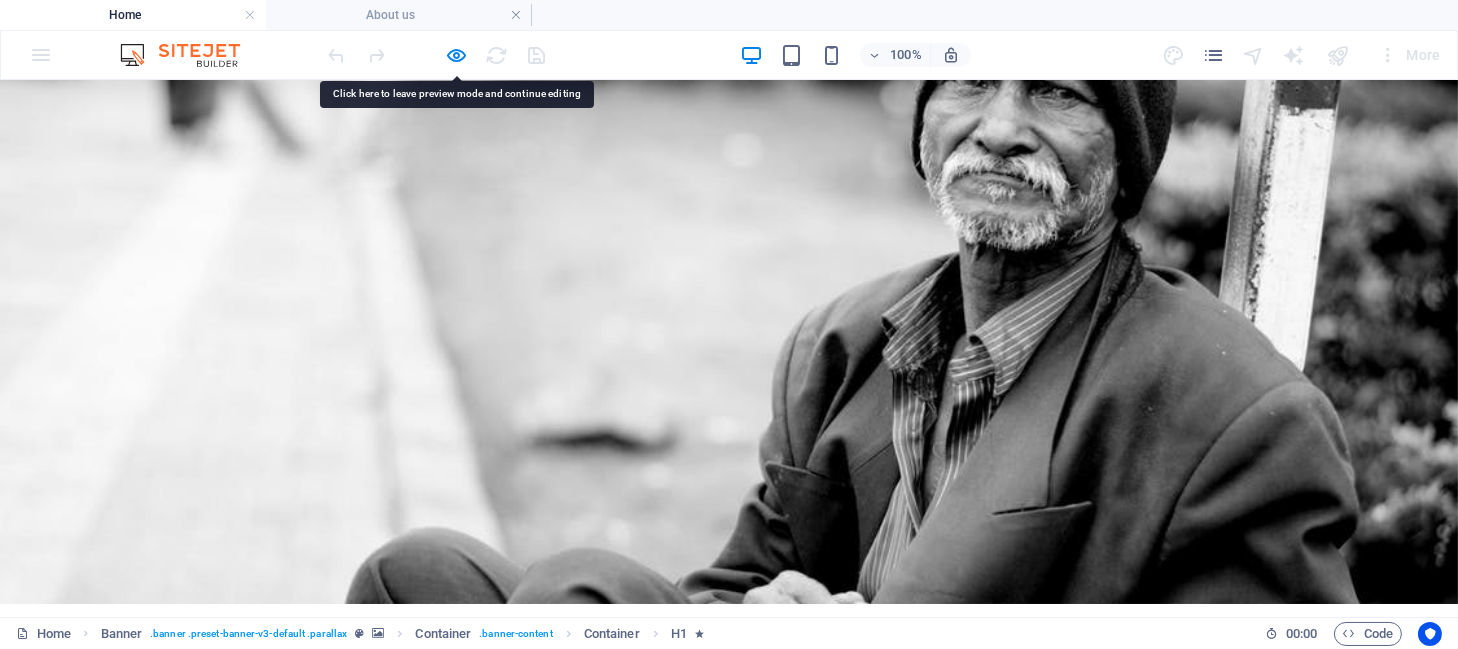 drag, startPoint x: 920, startPoint y: 78, endPoint x: 632, endPoint y: 38, distance: 290.7645 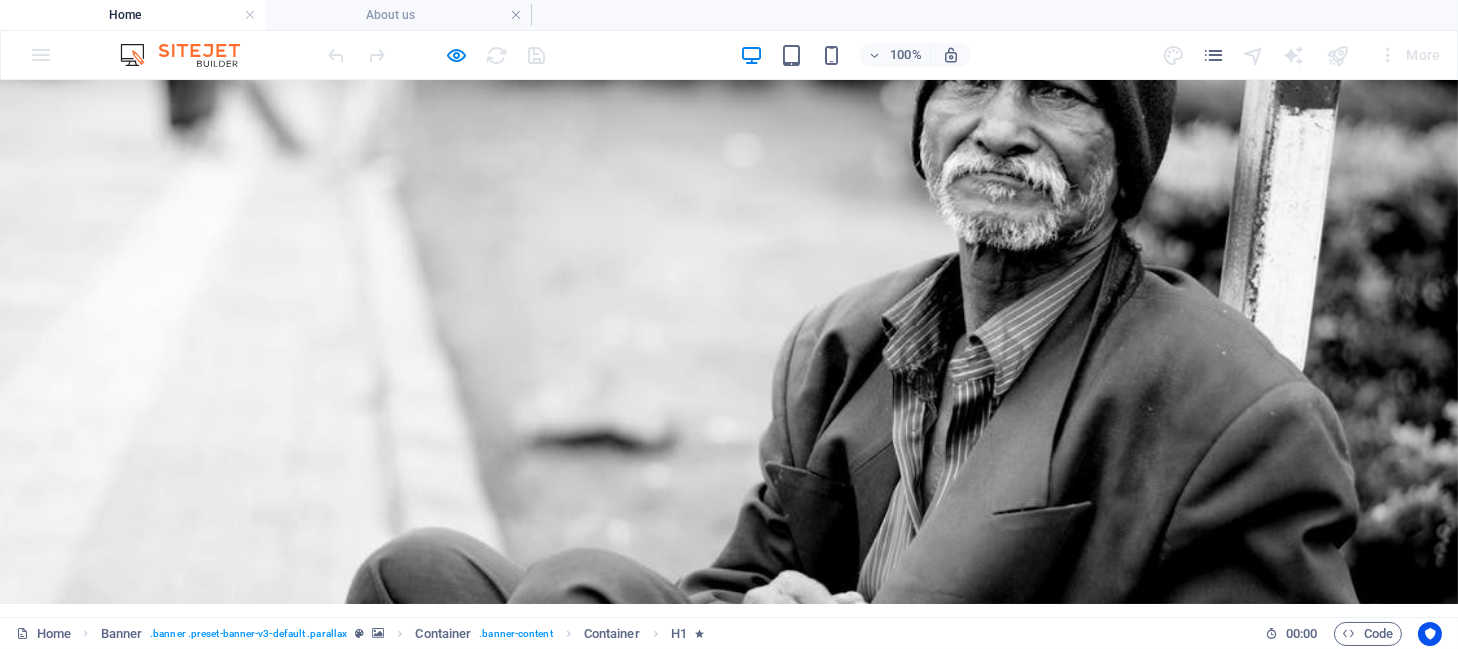 click on "Volunteers" at bounding box center (1095, 754) 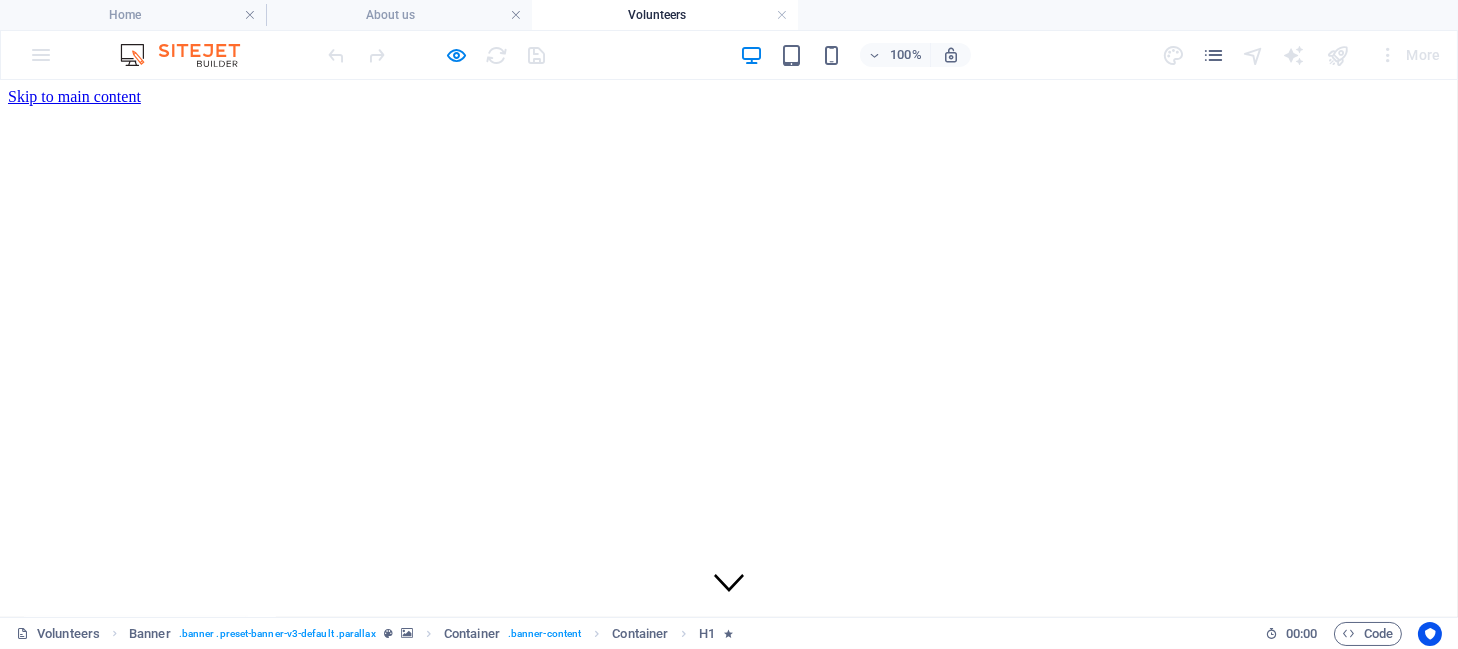 scroll, scrollTop: 0, scrollLeft: 0, axis: both 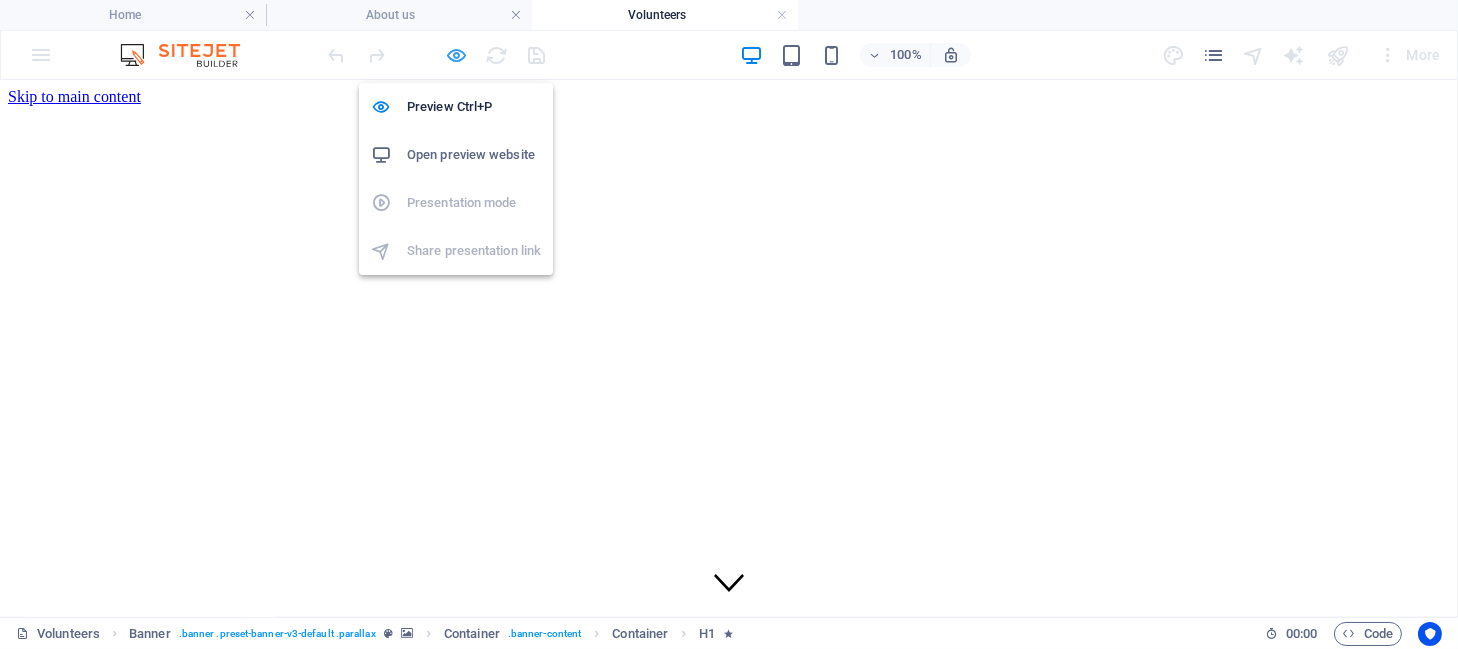 click at bounding box center [457, 55] 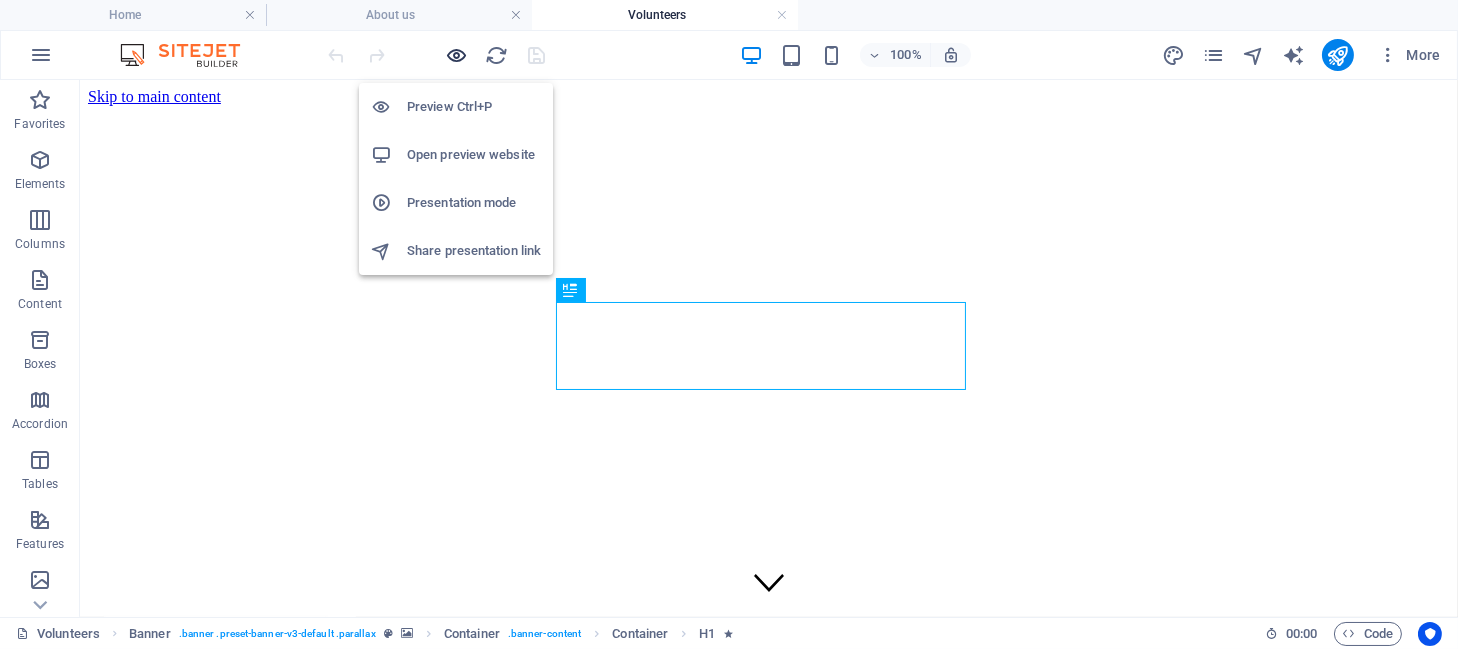 click at bounding box center (457, 55) 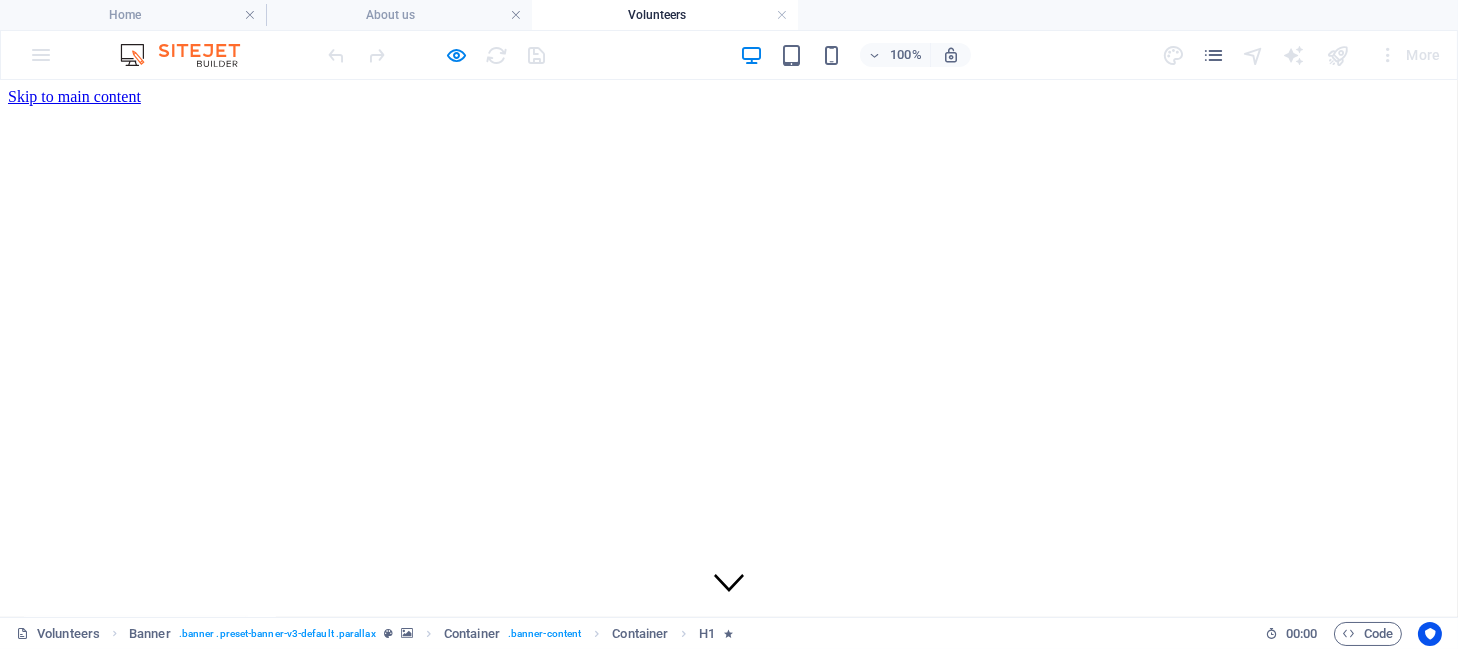 click on "About us" at bounding box center (93, 756) 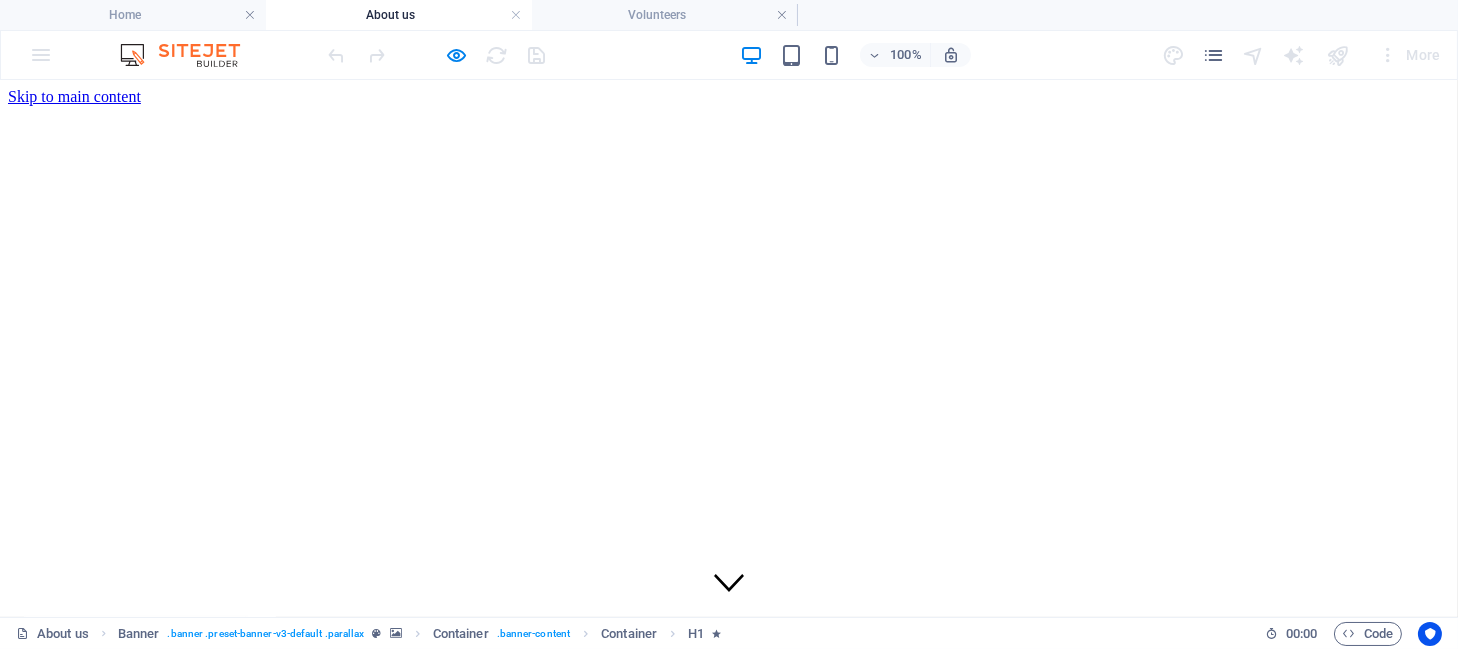 click on "What we do" at bounding box center (102, 774) 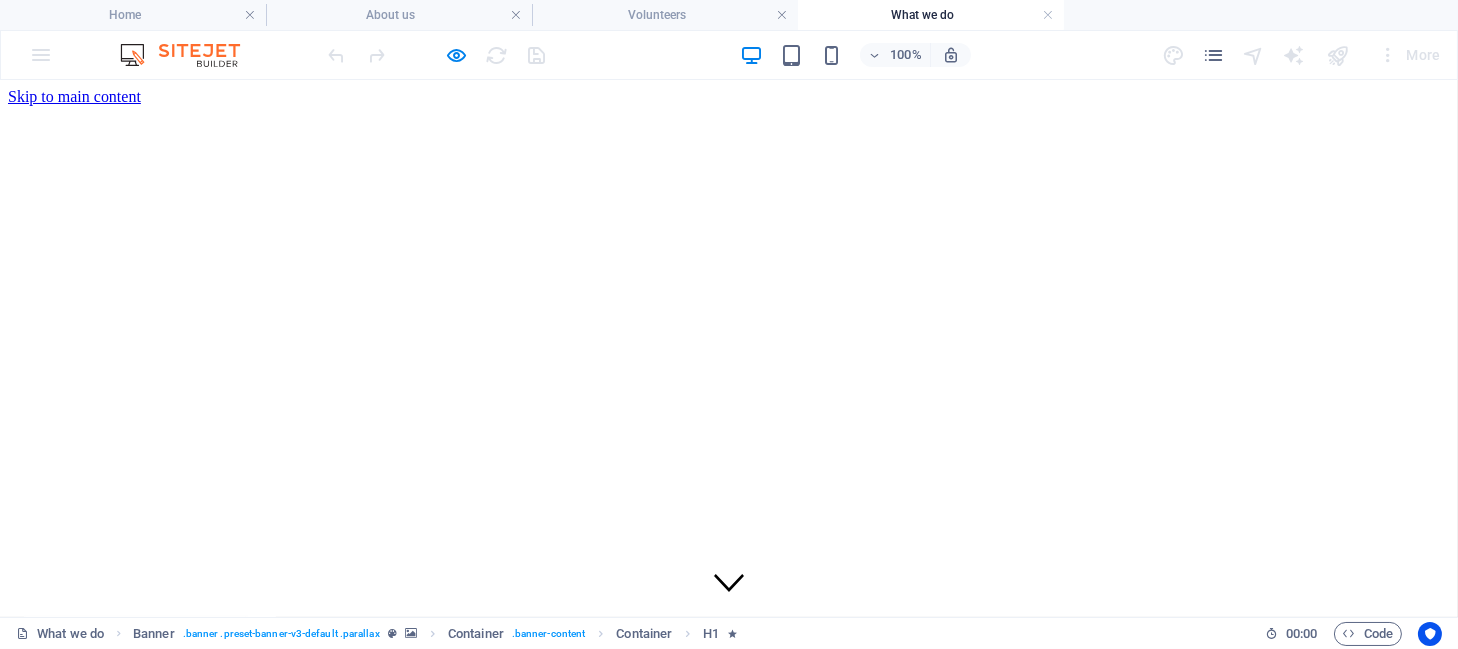 scroll, scrollTop: 0, scrollLeft: 0, axis: both 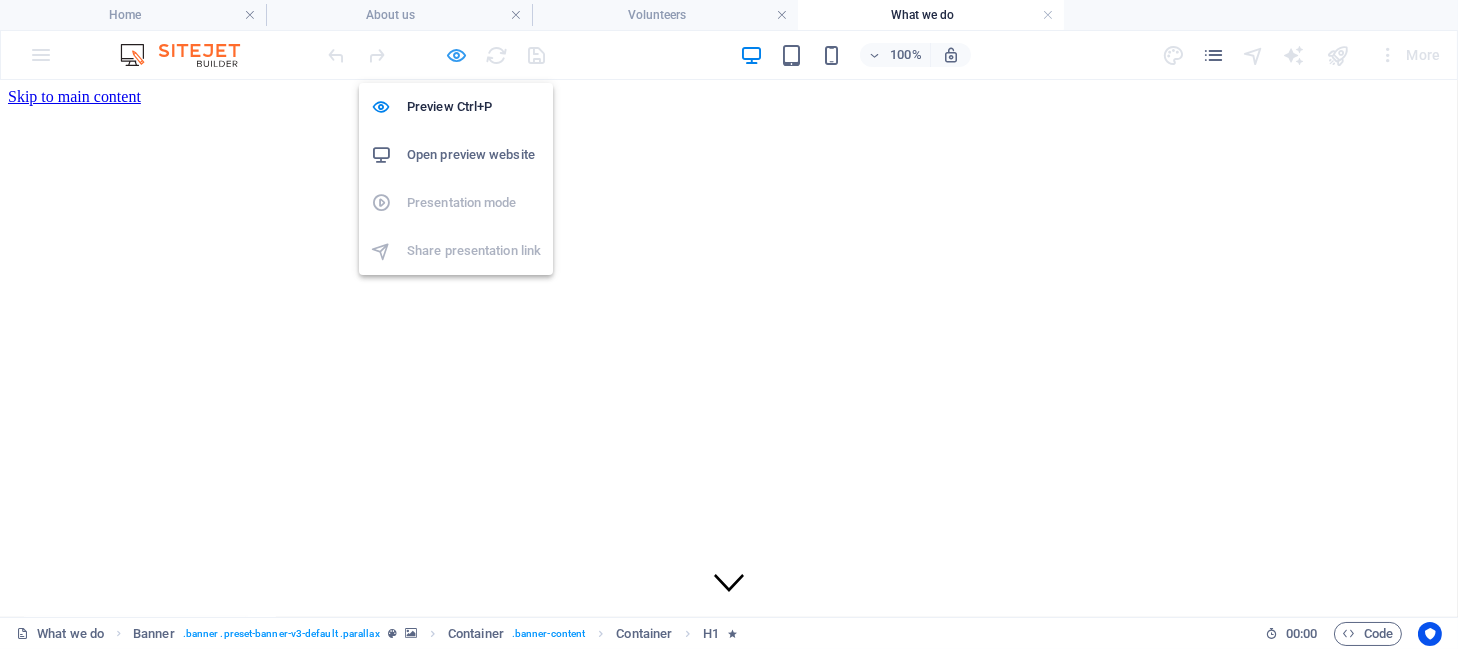 click at bounding box center [457, 55] 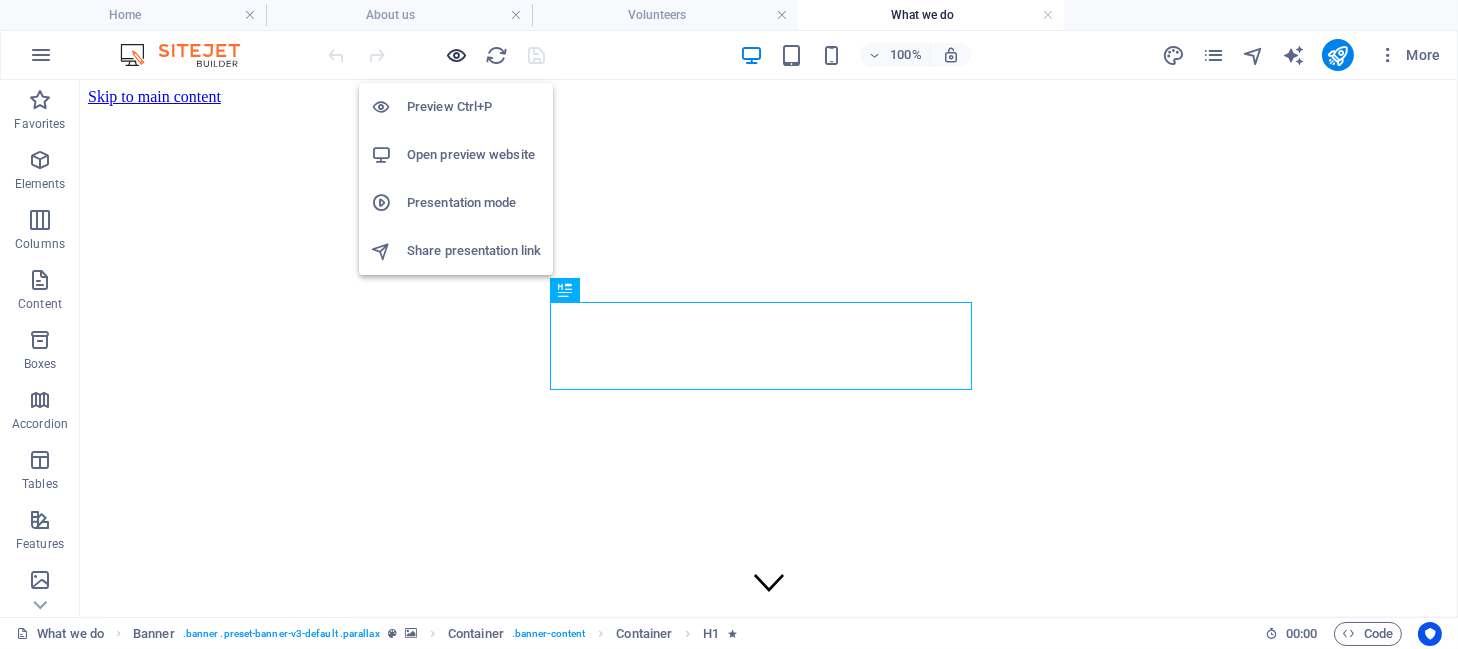 click at bounding box center [457, 55] 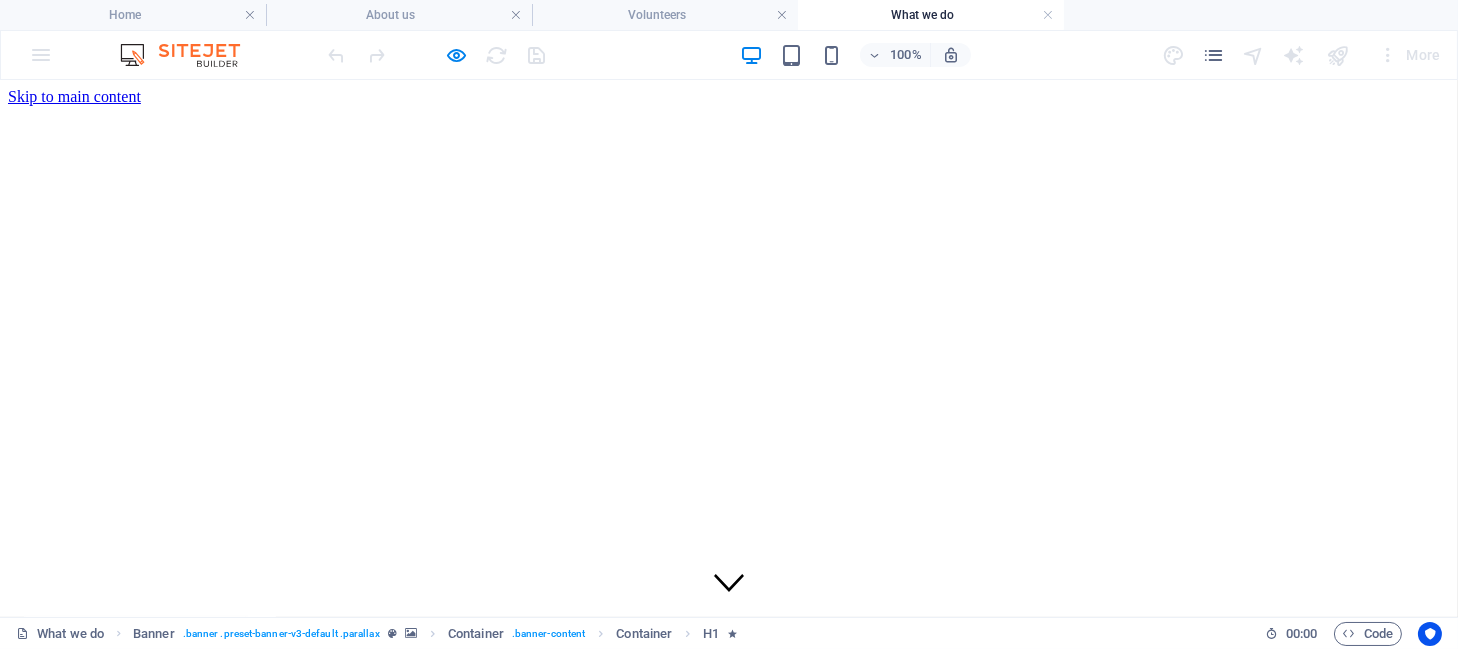 click on "About us" at bounding box center [93, 756] 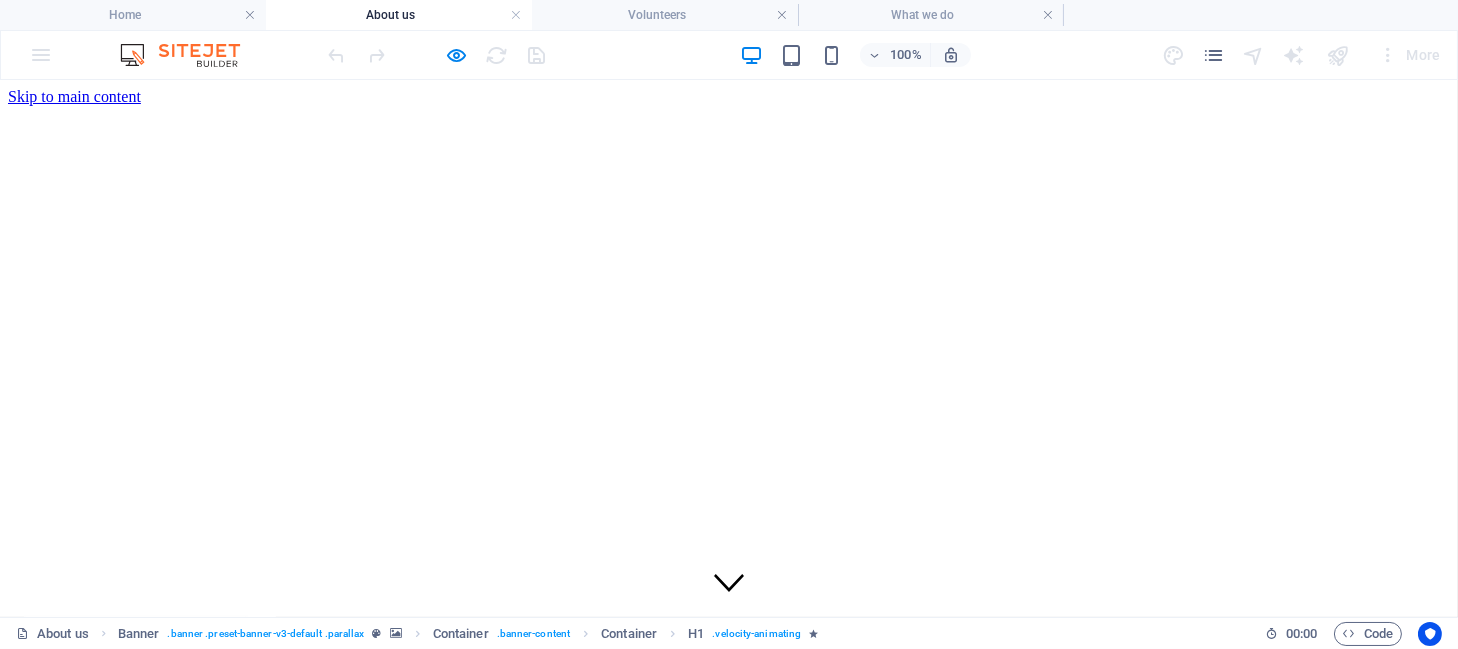 click on "What we do" at bounding box center [102, 774] 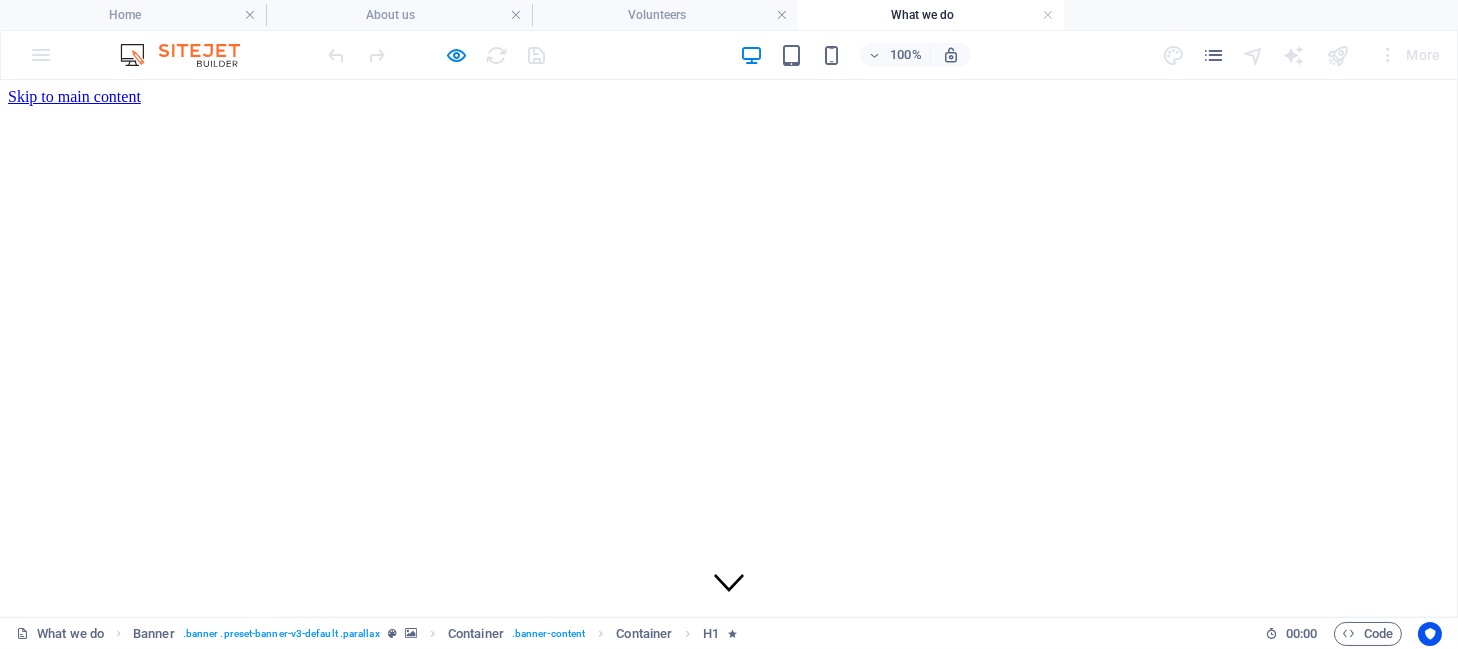 click on "About us" at bounding box center (93, 756) 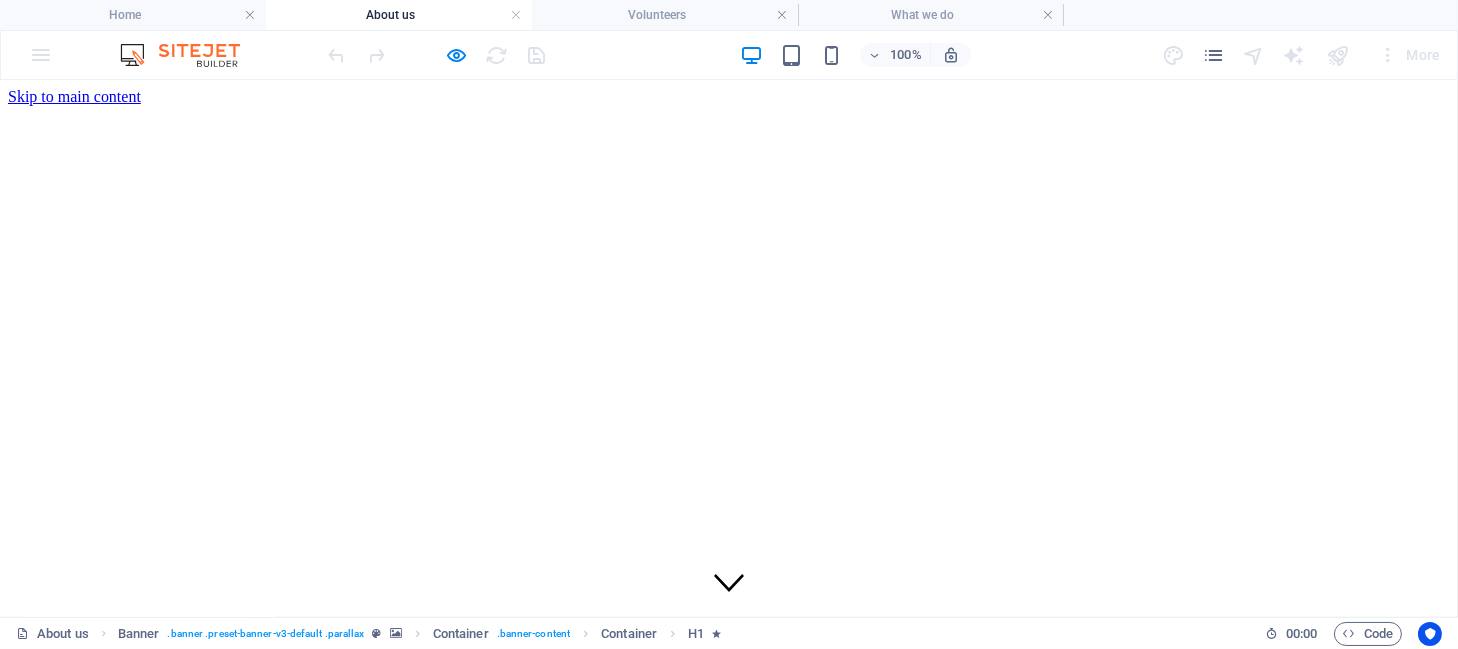 click on "About us" at bounding box center (93, 756) 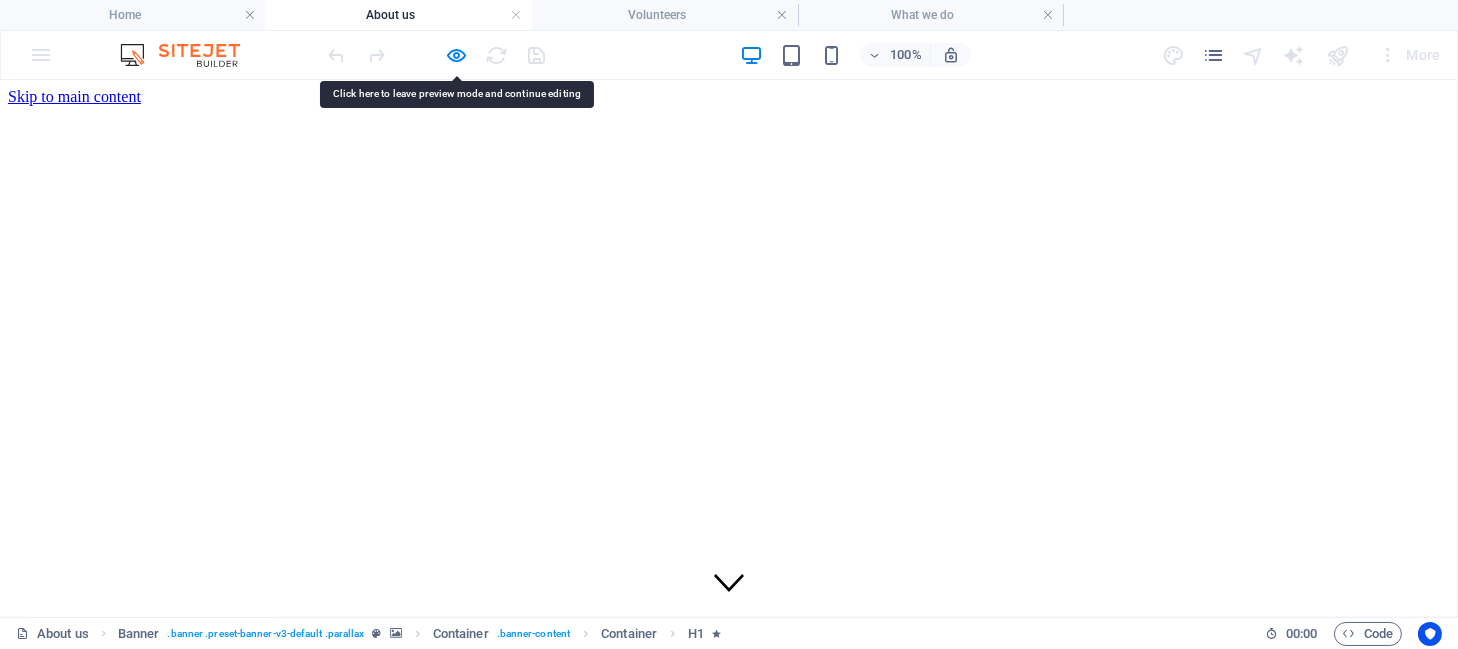 click on "Donate" at bounding box center [87, 828] 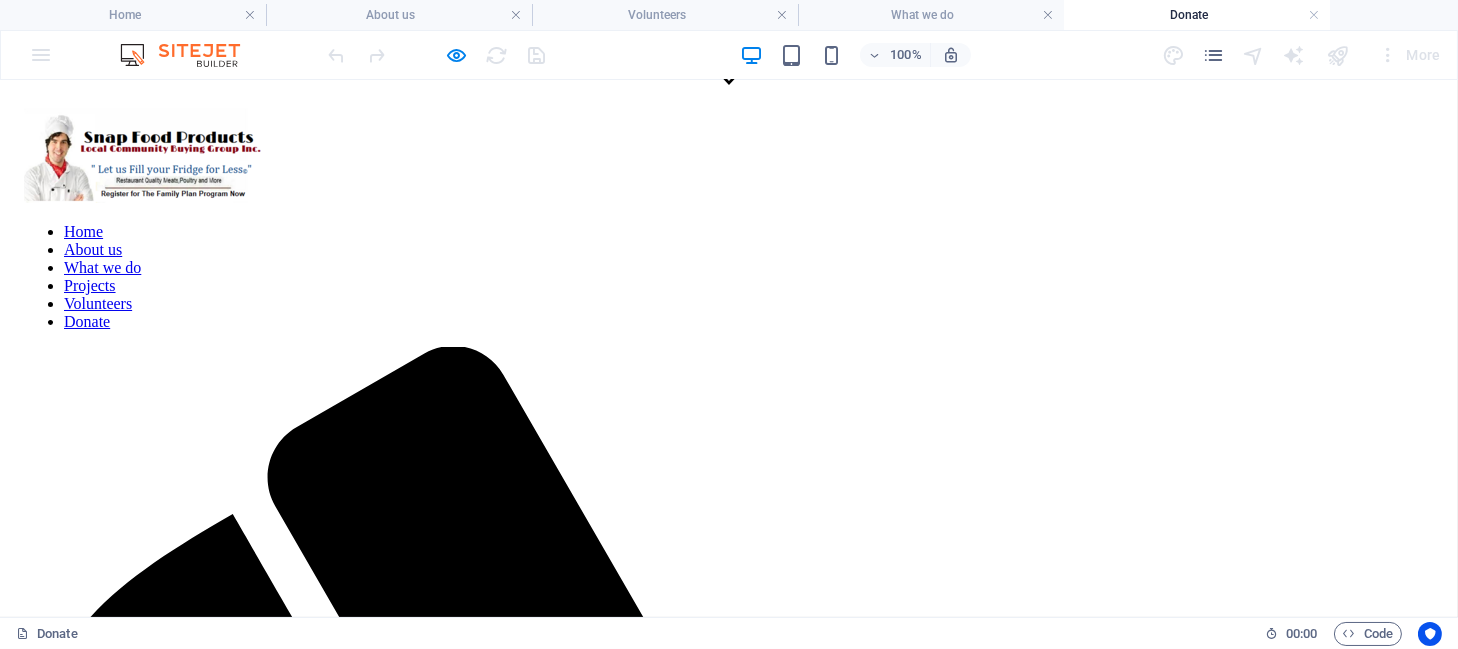 scroll, scrollTop: 400, scrollLeft: 0, axis: vertical 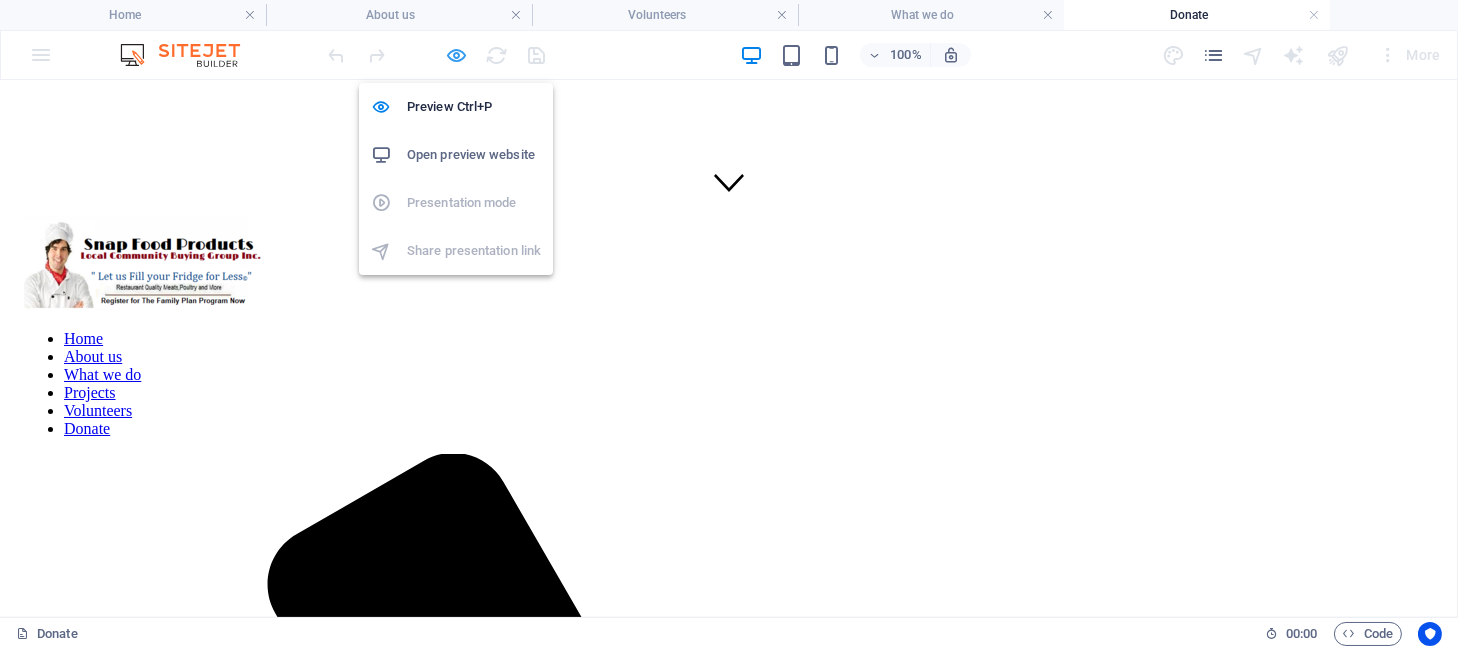 click at bounding box center [457, 55] 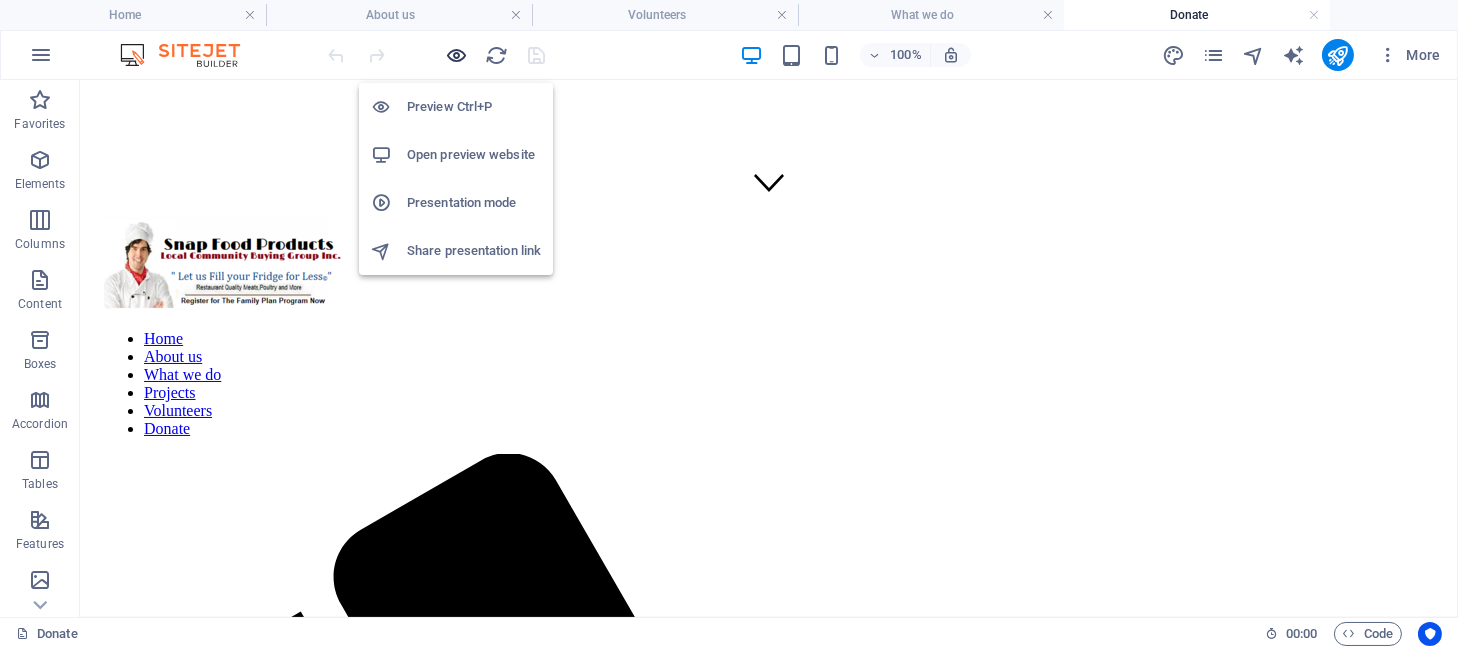 click at bounding box center (457, 55) 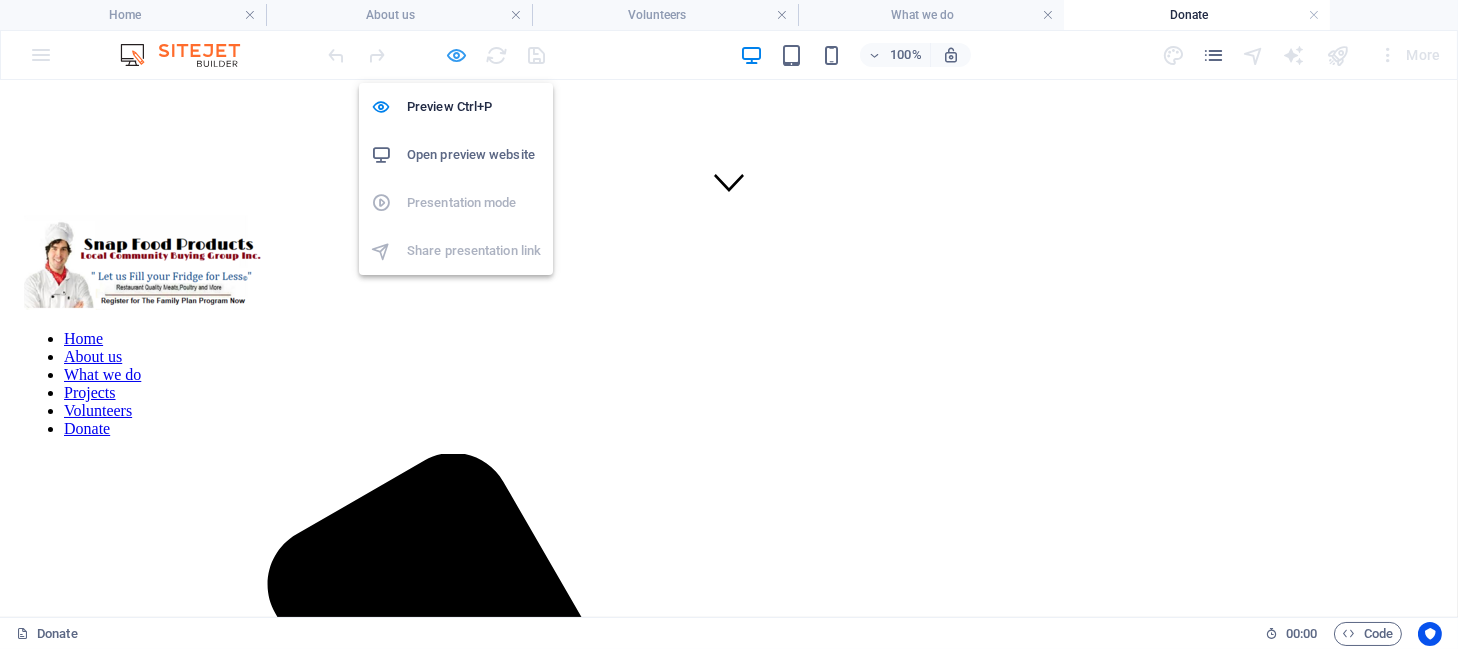 click at bounding box center (457, 55) 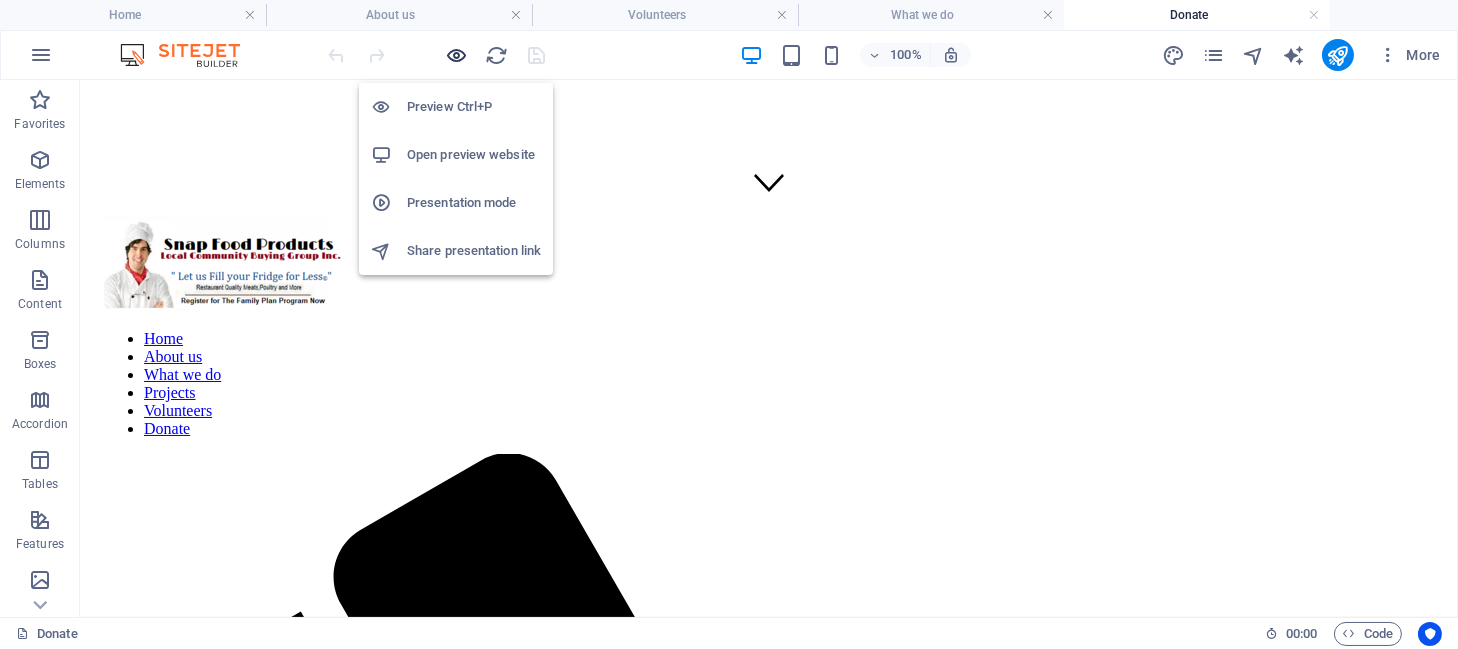 click at bounding box center (457, 55) 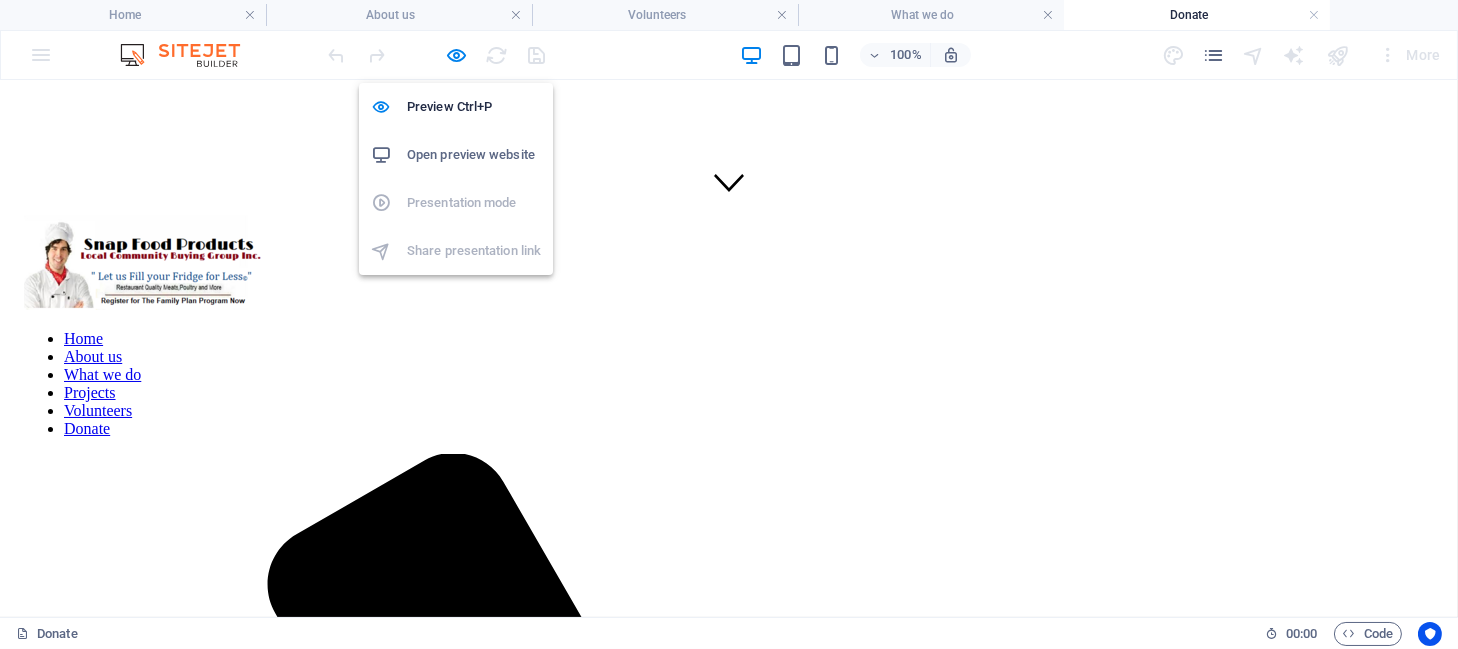 drag, startPoint x: 458, startPoint y: 135, endPoint x: 73, endPoint y: 201, distance: 390.61618 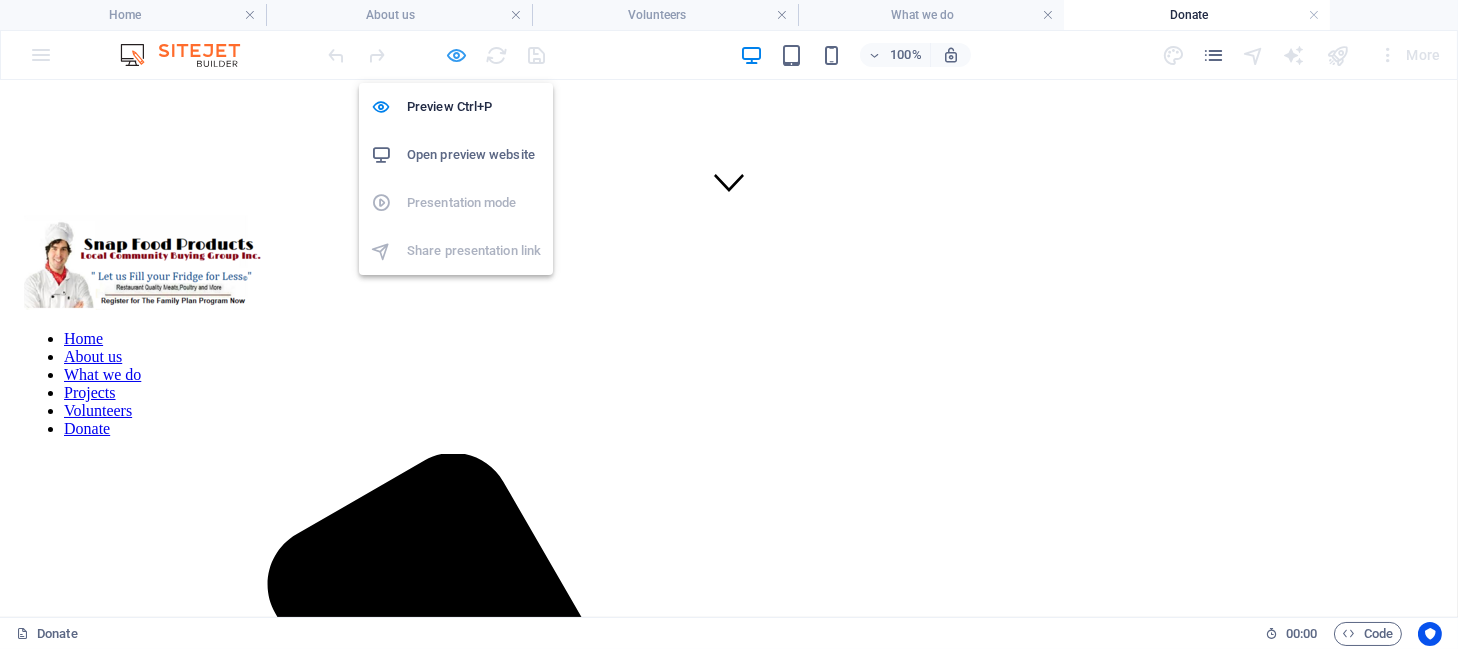click at bounding box center (457, 55) 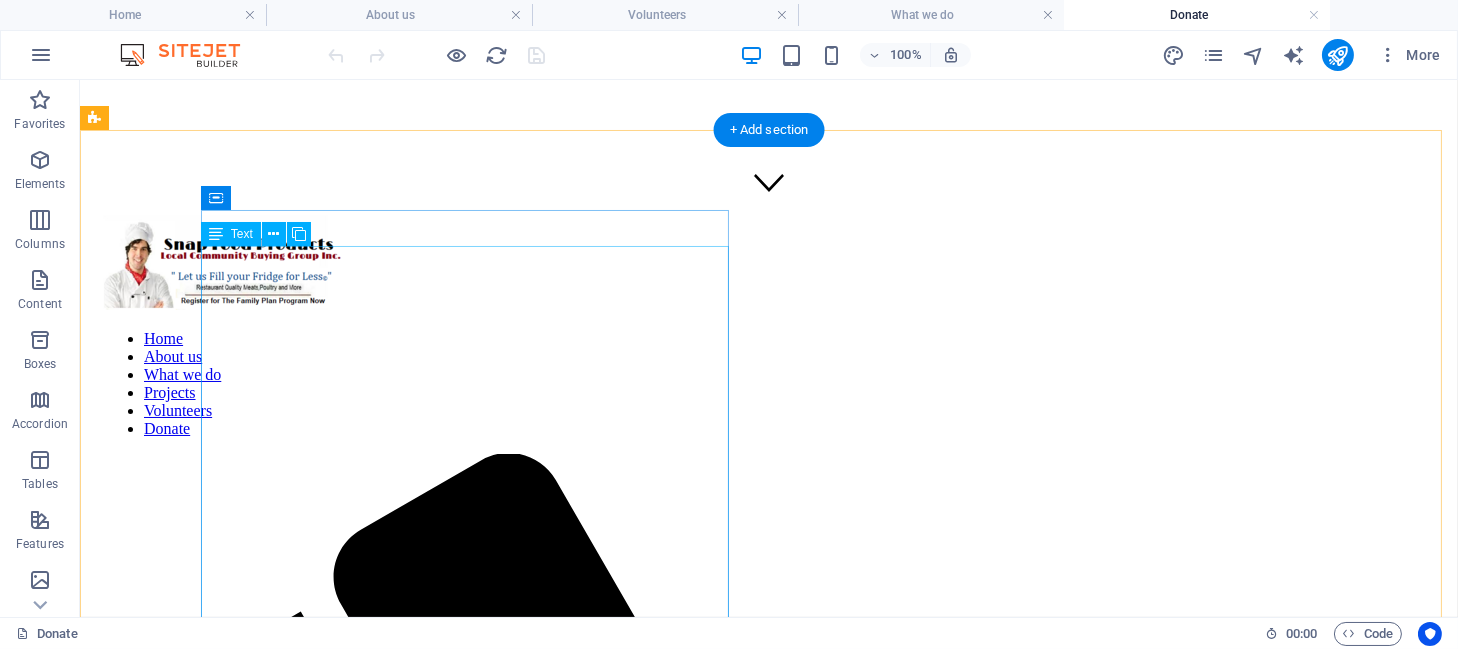 click on "Lorem ipsum dolor sit amet, consetetur sadipscing elitr, sed diam nonumy eirmod tempor invidunt ut labore et dolore magna aliquyam erat, sed diam voluptua. At vero eos et accusam et justo duo dolores et ea rebum. Stet clita kasd gubergren, no sea takimata sanctus est Lorem ipsum dolor sit amet. Lorem ipsum dolor sit amet, consetetur sadipscing elitr, sed diam nonumy eirmod tempor invidunt ut labore et dolore magna aliquyam erat, sed diam voluptua. At vero eos et accusam et justo duo dolores et ea rebum. Stet clita kasd gubergren, no sea takimata sanctus est Lorem ipsum dolor sit amet. Lorem ipsum dolor sit amet, consetetur sadipscing elitr, sed diam nonumy eirmod tempor invidunt ut labore et dolore magna aliquyam erat, sed diam voluptua. At vero eos et accusam et justo duo dolores et ea rebum. Stet clita kasd gubergren, no sea takimata sanctus est Lorem ipsum dolor sit amet." at bounding box center (769, 2523) 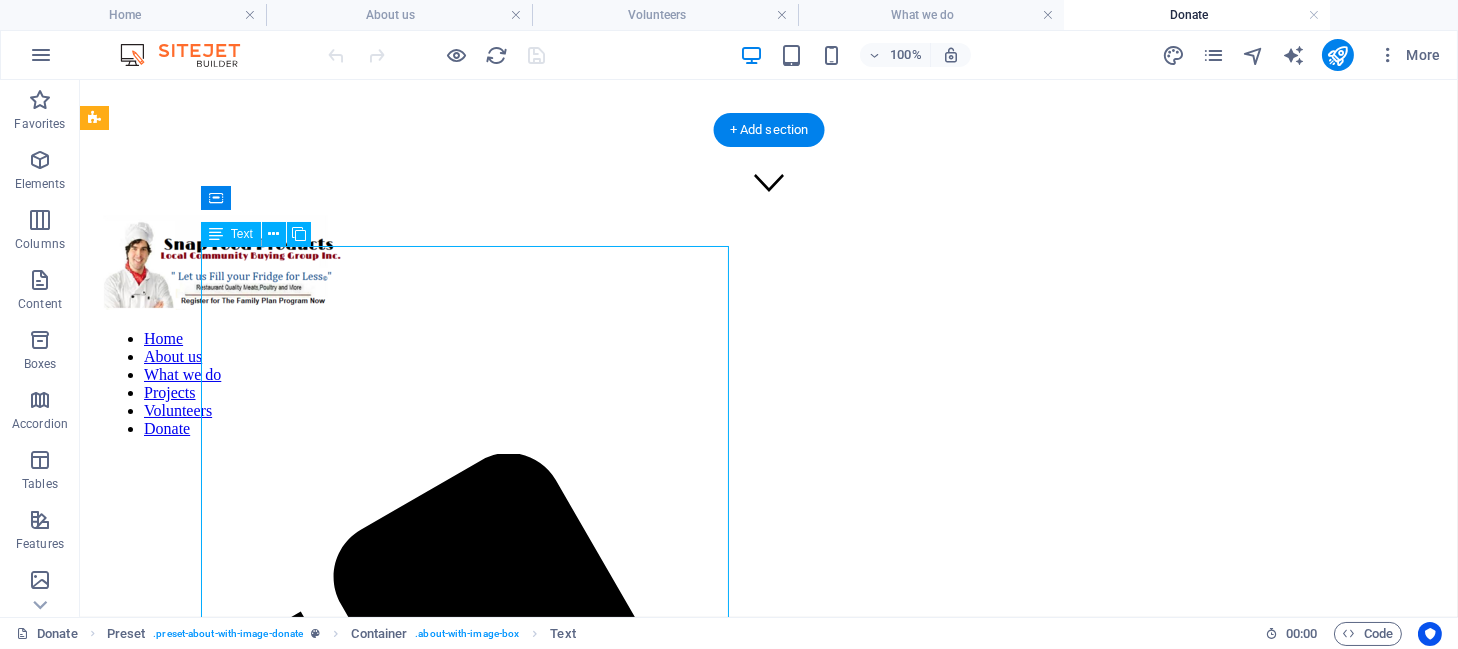 click on "Lorem ipsum dolor sit amet, consetetur sadipscing elitr, sed diam nonumy eirmod tempor invidunt ut labore et dolore magna aliquyam erat, sed diam voluptua. At vero eos et accusam et justo duo dolores et ea rebum. Stet clita kasd gubergren, no sea takimata sanctus est Lorem ipsum dolor sit amet. Lorem ipsum dolor sit amet, consetetur sadipscing elitr, sed diam nonumy eirmod tempor invidunt ut labore et dolore magna aliquyam erat, sed diam voluptua. At vero eos et accusam et justo duo dolores et ea rebum. Stet clita kasd gubergren, no sea takimata sanctus est Lorem ipsum dolor sit amet. Lorem ipsum dolor sit amet, consetetur sadipscing elitr, sed diam nonumy eirmod tempor invidunt ut labore et dolore magna aliquyam erat, sed diam voluptua. At vero eos et accusam et justo duo dolores et ea rebum. Stet clita kasd gubergren, no sea takimata sanctus est Lorem ipsum dolor sit amet." at bounding box center (769, 2523) 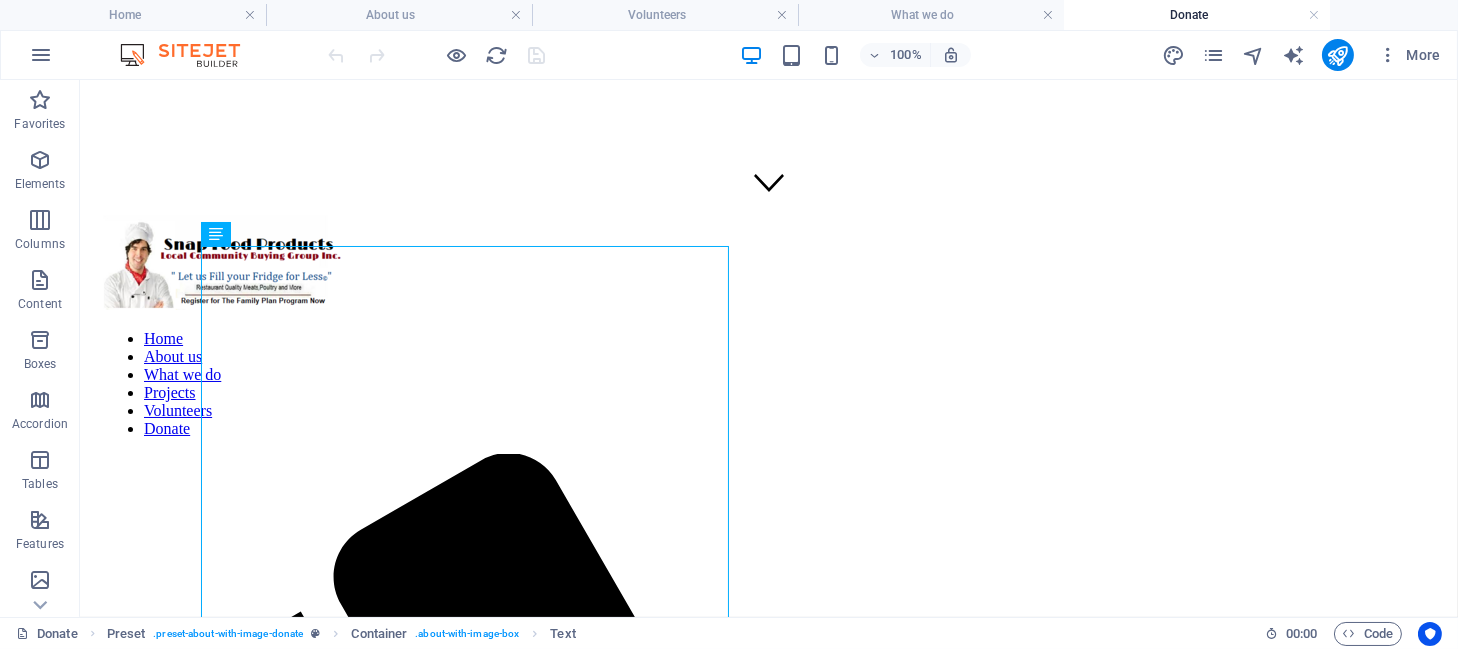 click at bounding box center [437, 55] 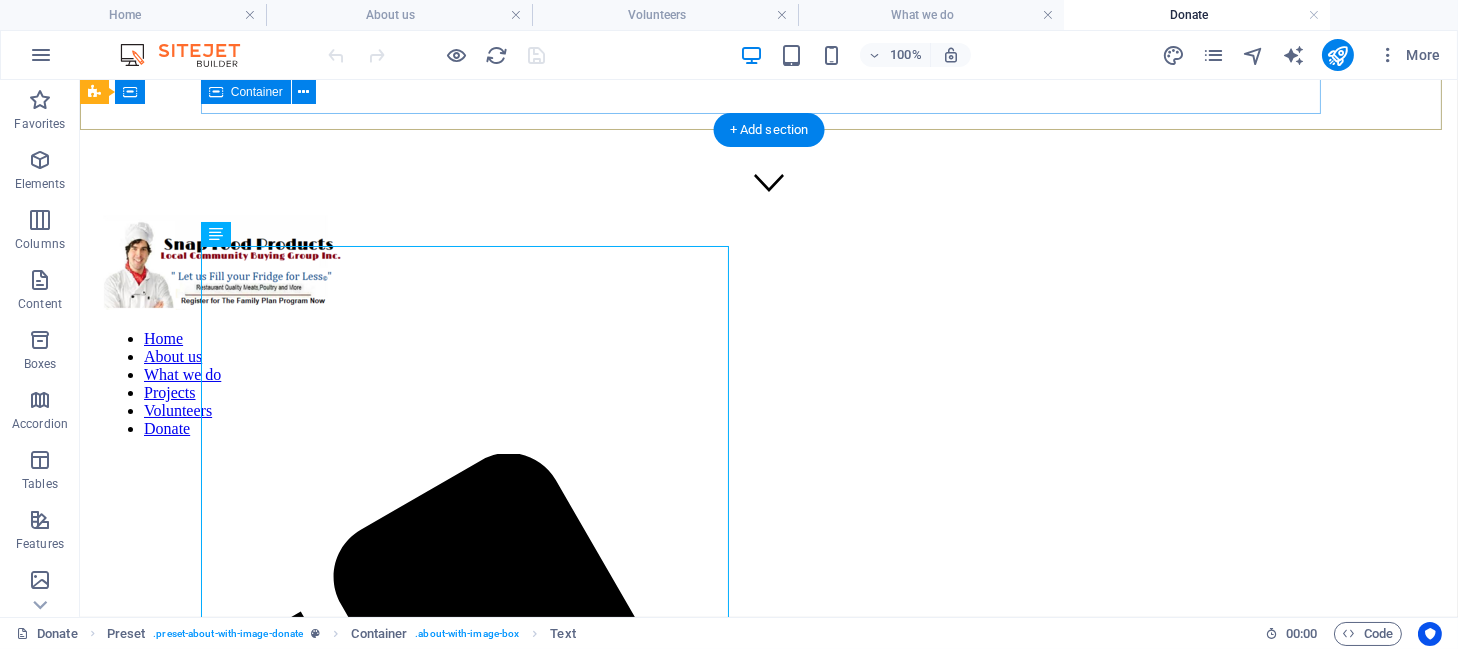 click on "Donate Help us doing what we do" at bounding box center (769, 2288) 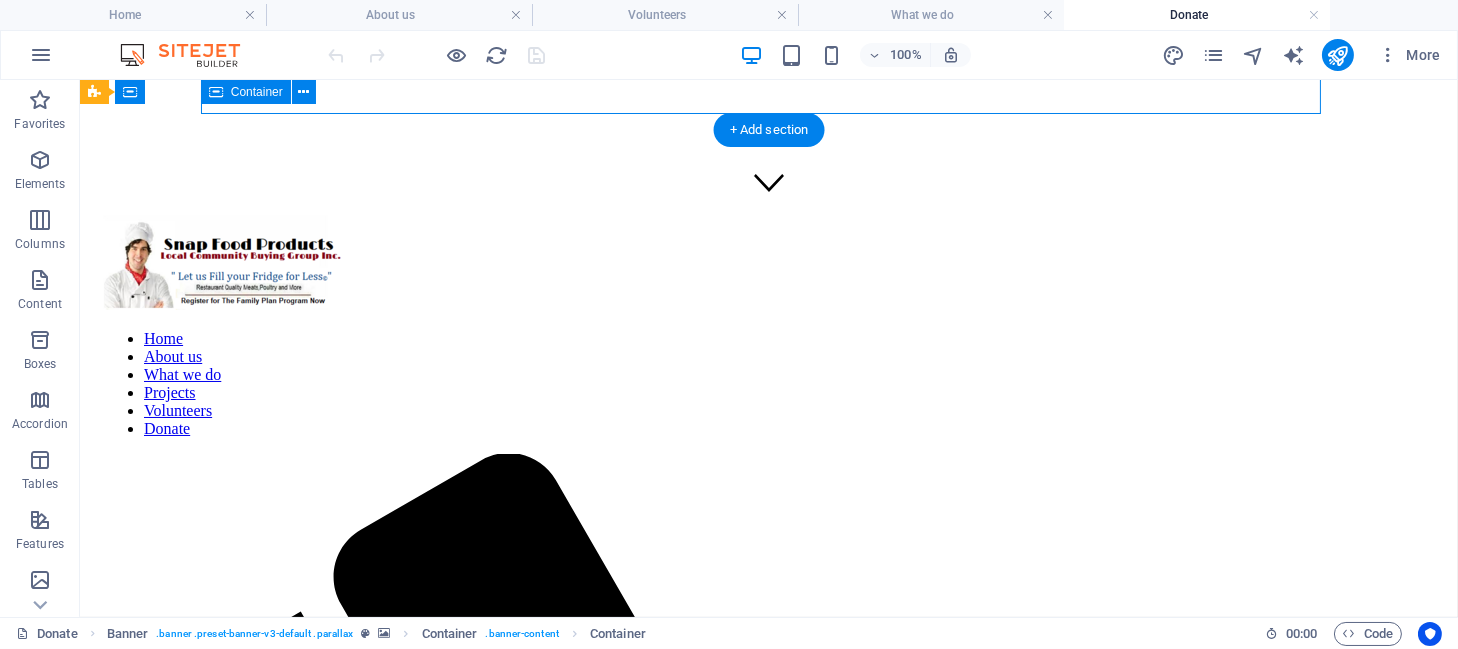 click on "Donate Help us doing what we do" at bounding box center (769, 2288) 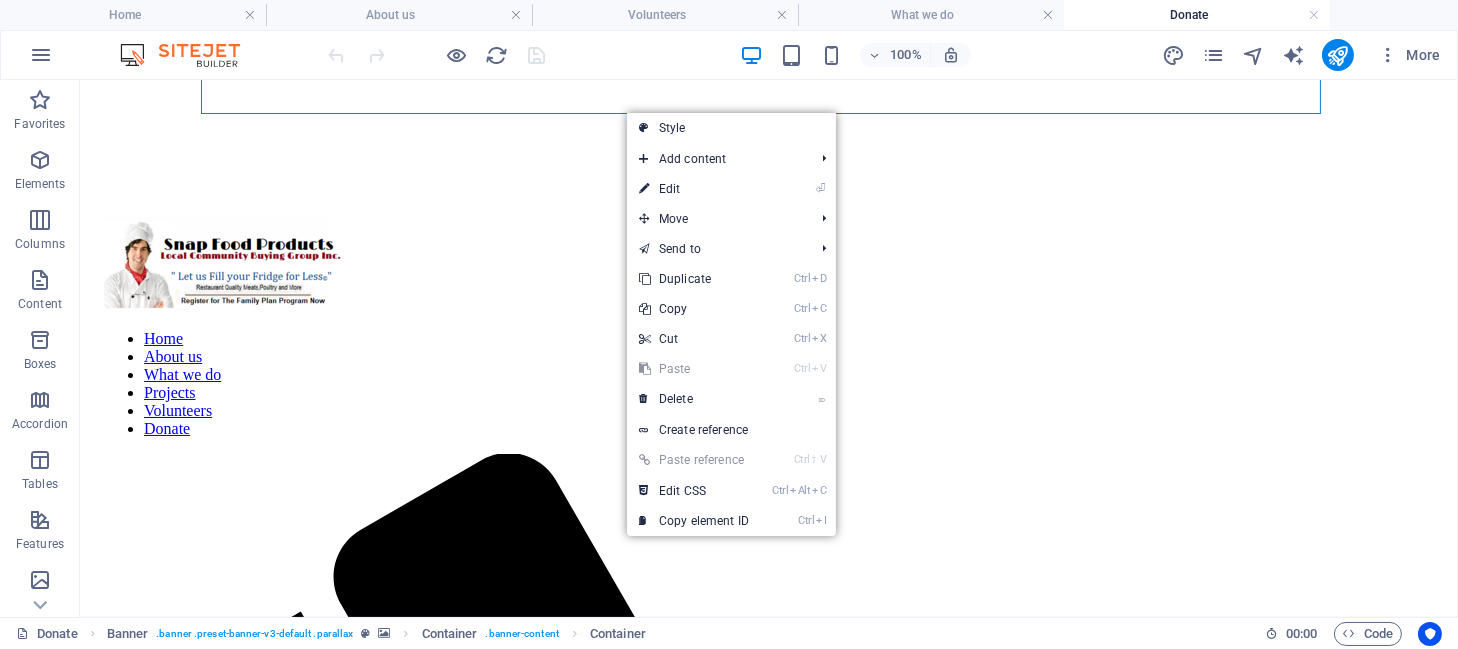 click on "Donate Help us doing what we do" at bounding box center (769, 2288) 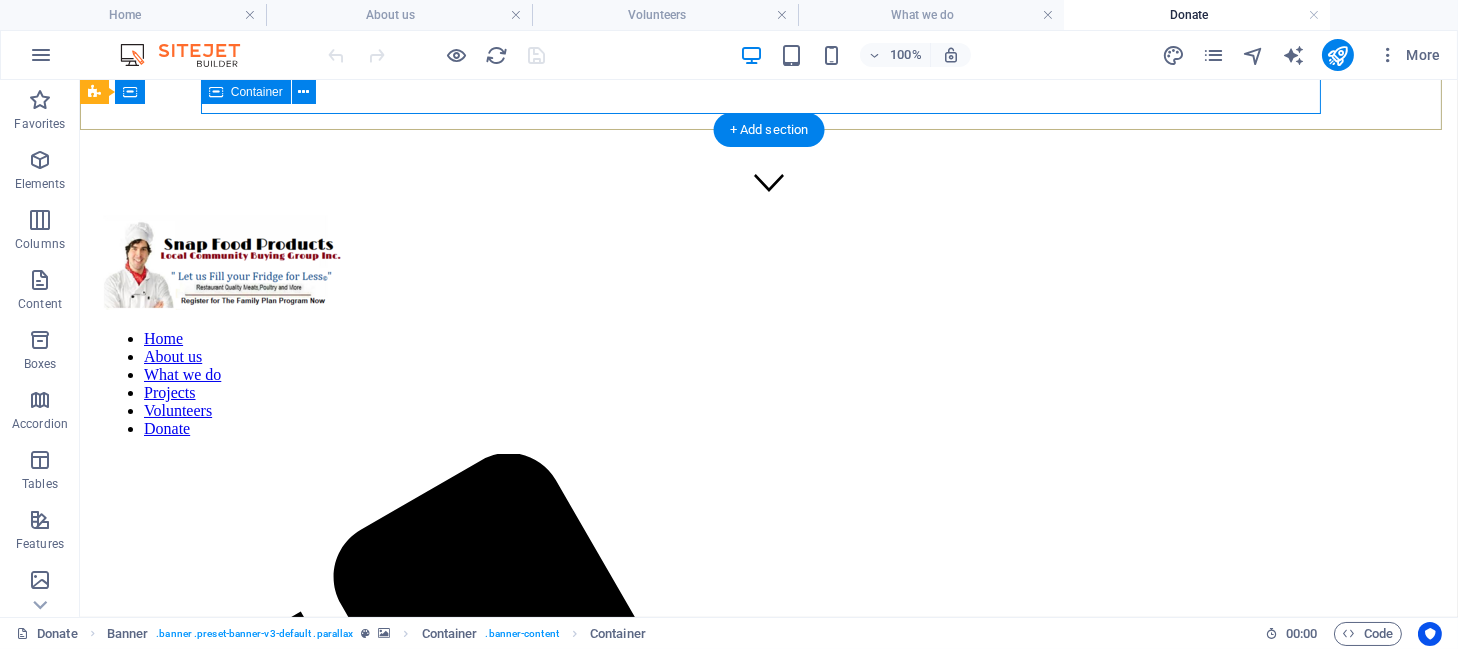 click on "Donate Help us doing what we do" at bounding box center (769, 2288) 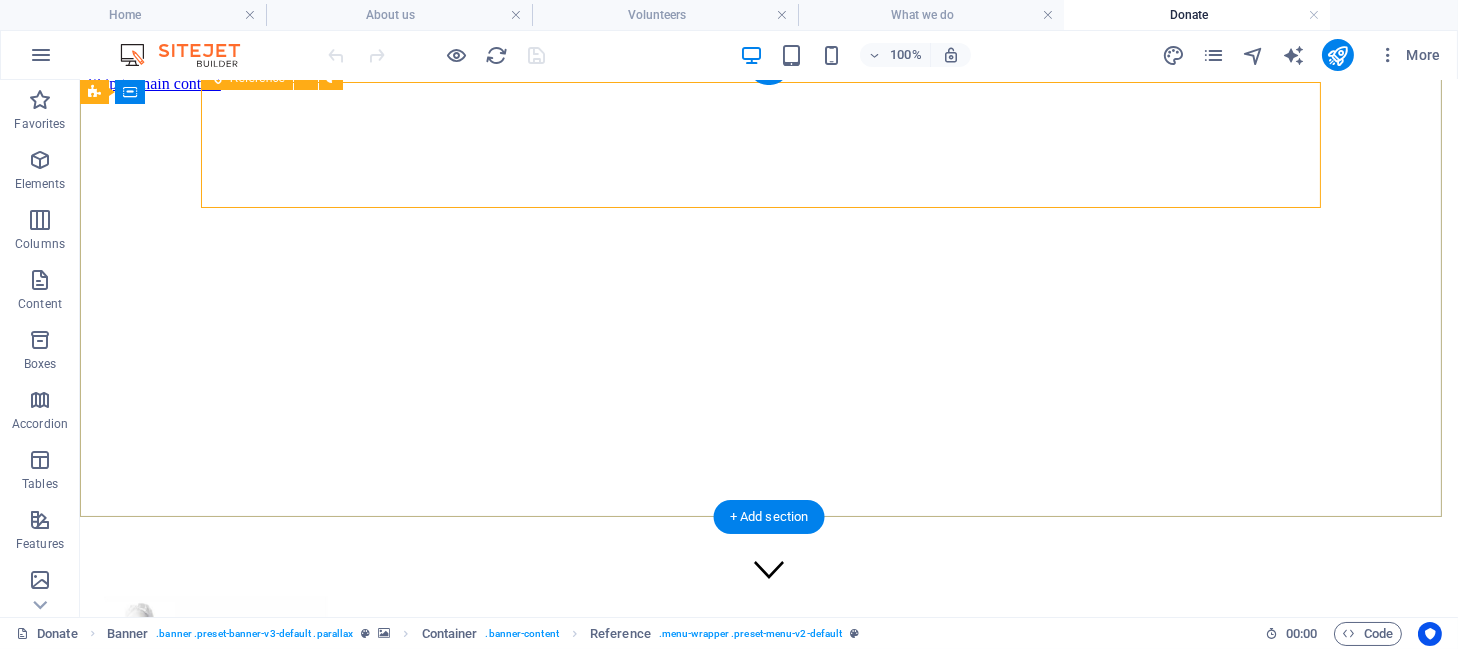 click on "Home About us What we do Projects Volunteers Donate" at bounding box center [769, 1599] 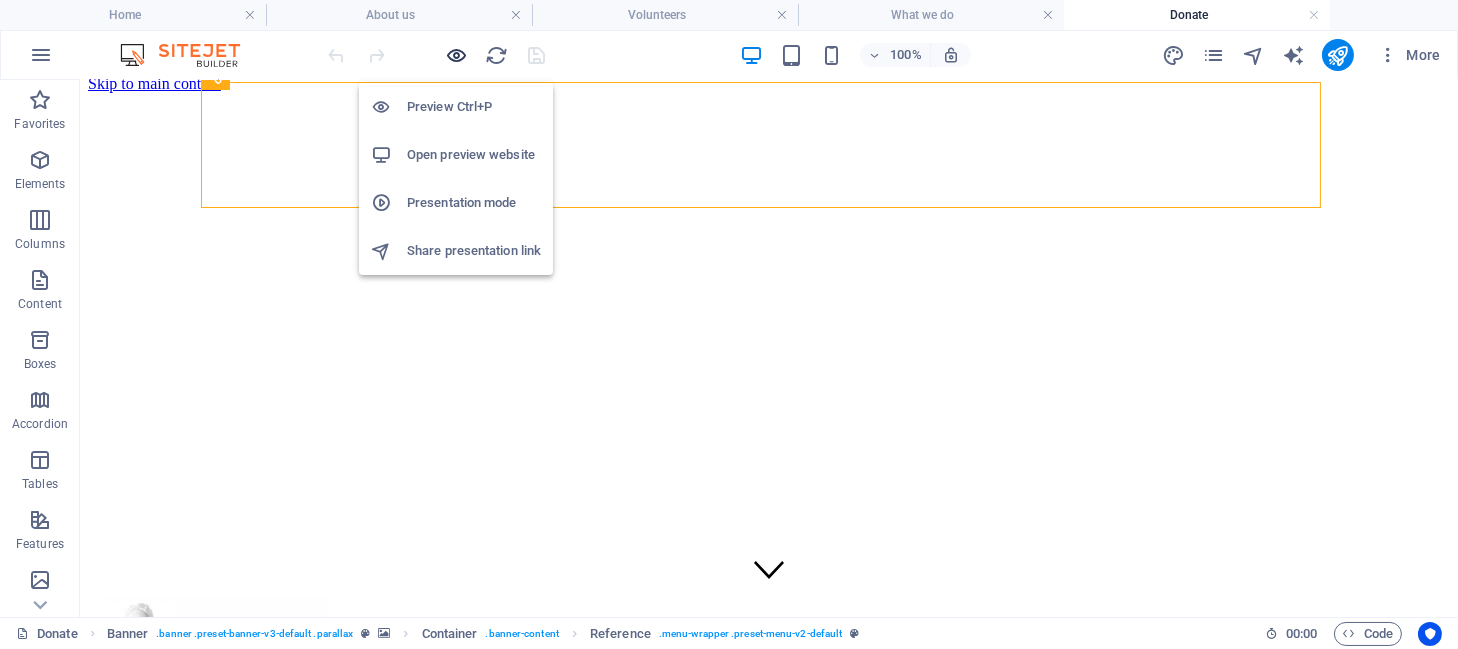 click at bounding box center [457, 55] 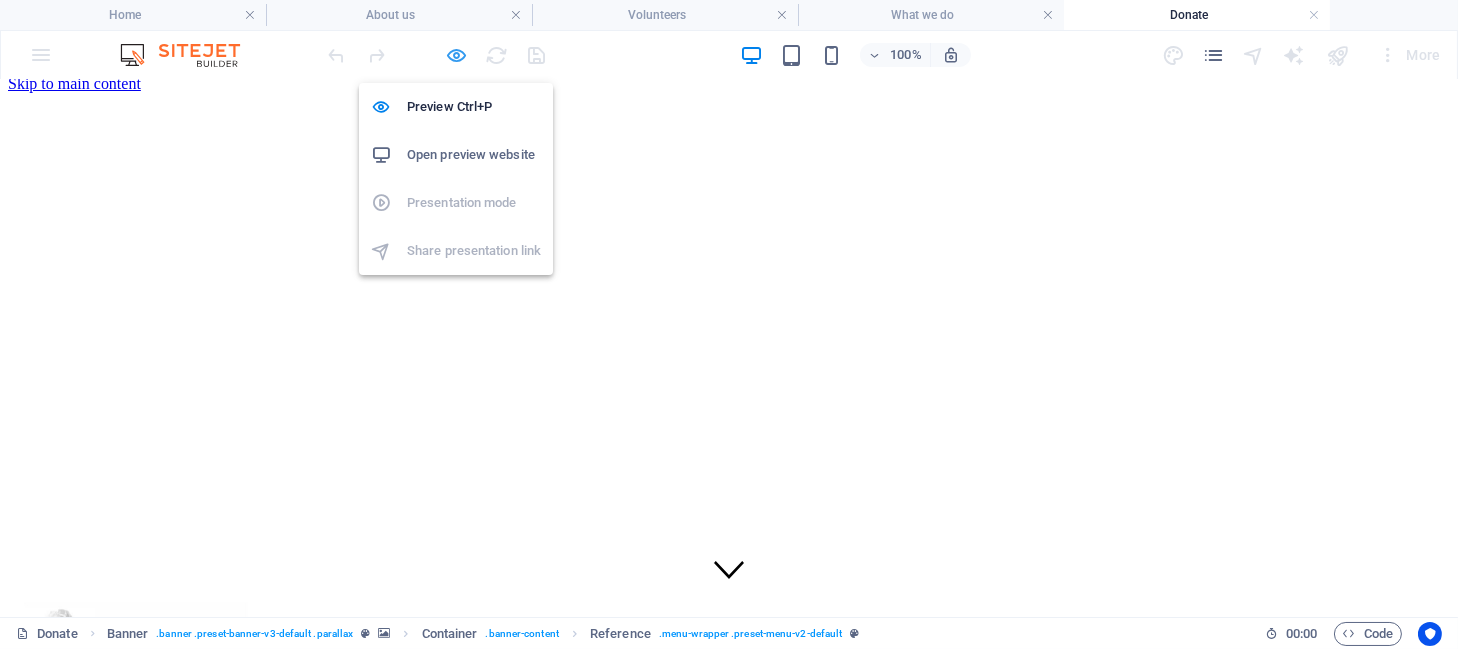 click at bounding box center (457, 55) 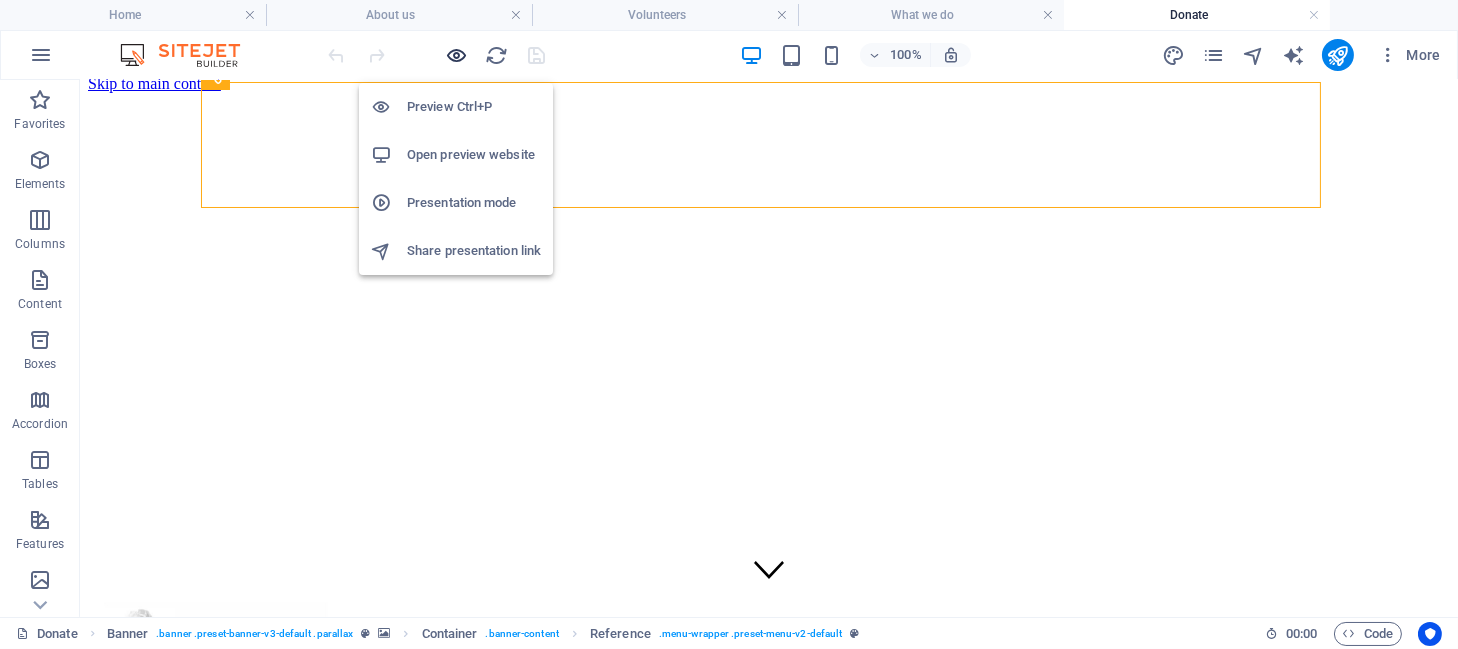 click at bounding box center (457, 55) 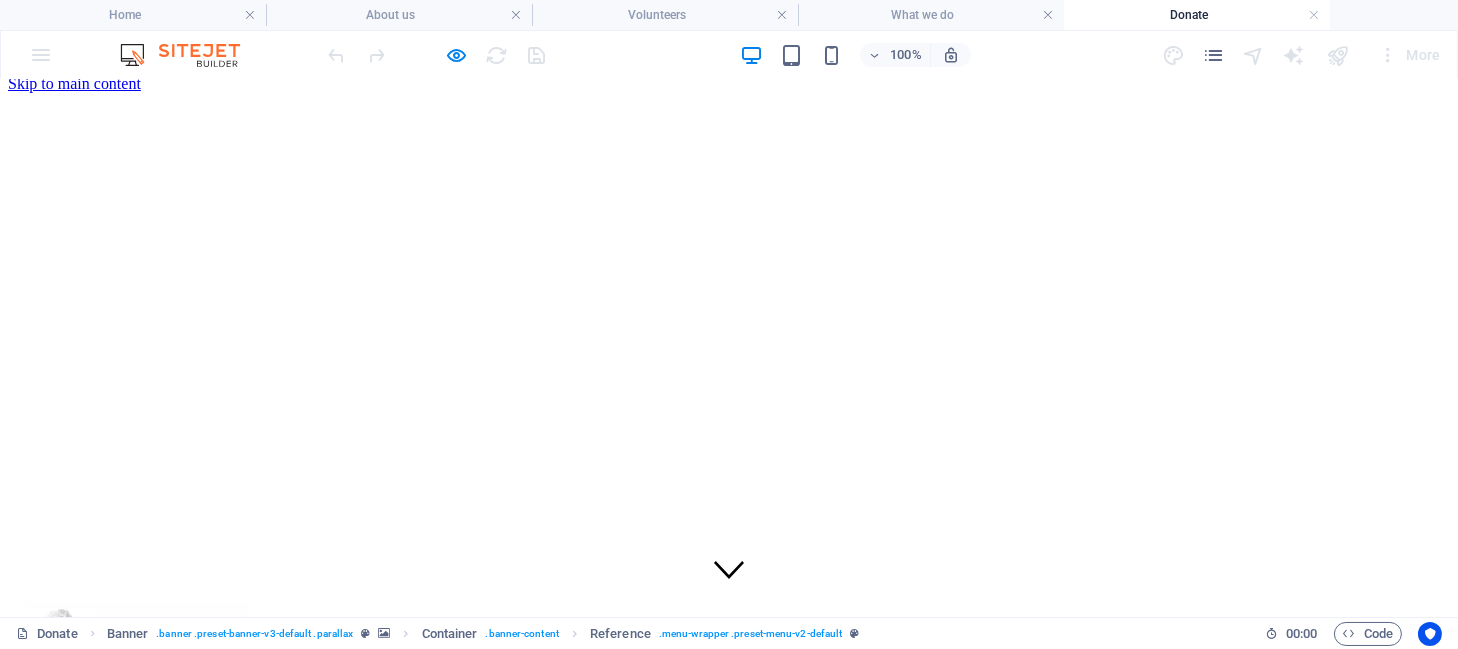 click on "100% More" at bounding box center (729, 55) 